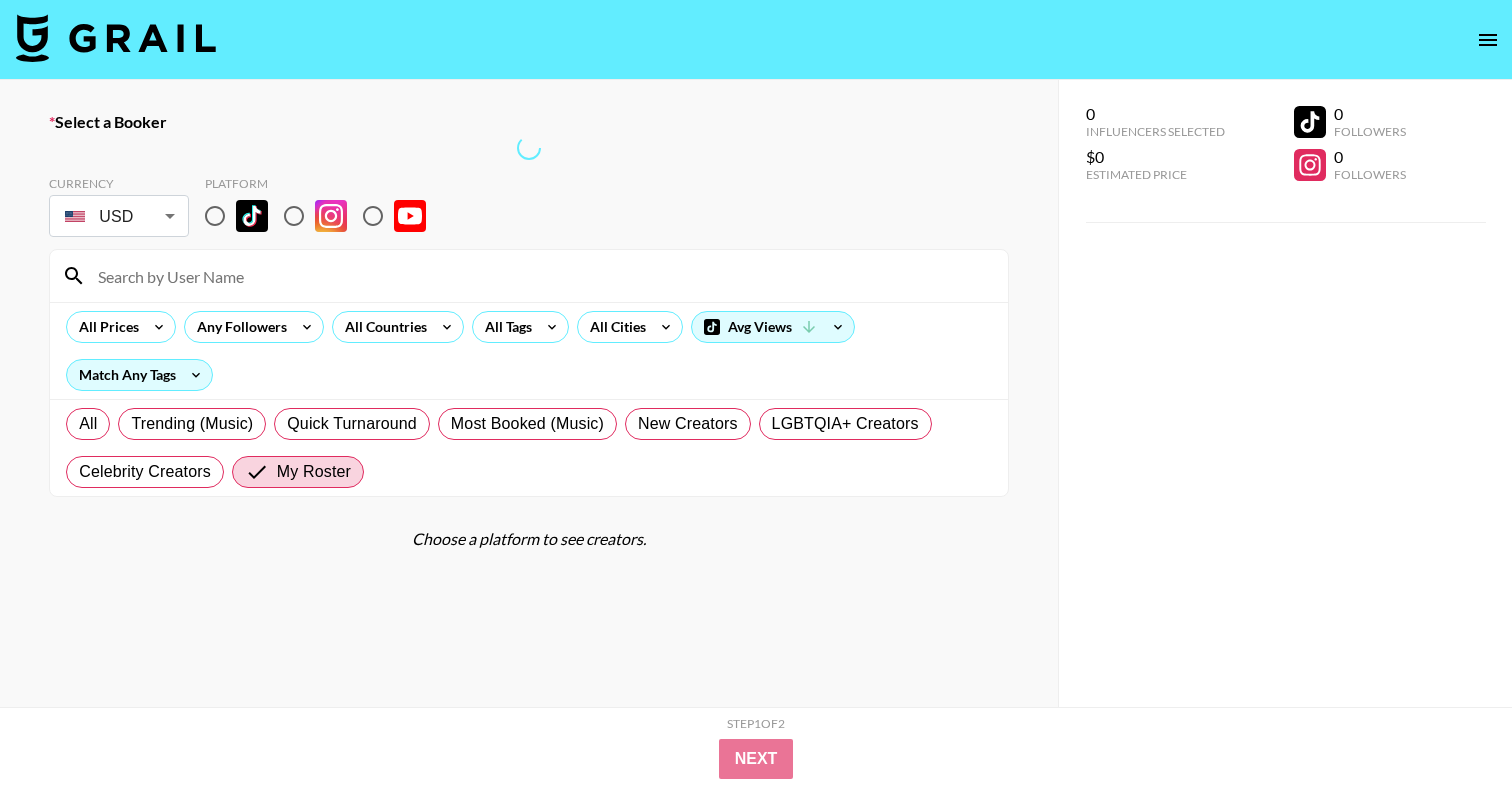 scroll, scrollTop: 0, scrollLeft: 0, axis: both 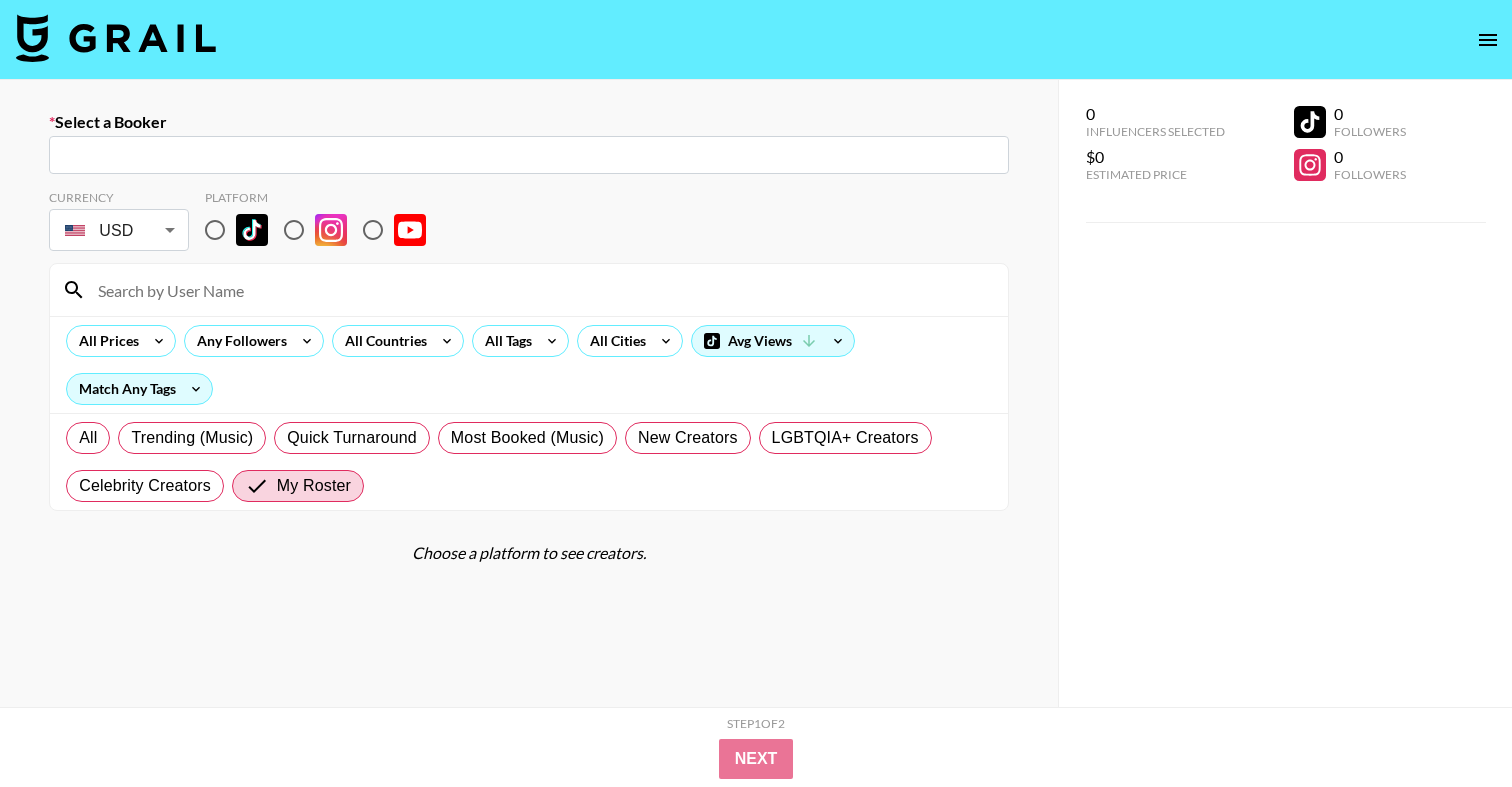 click at bounding box center [529, 155] 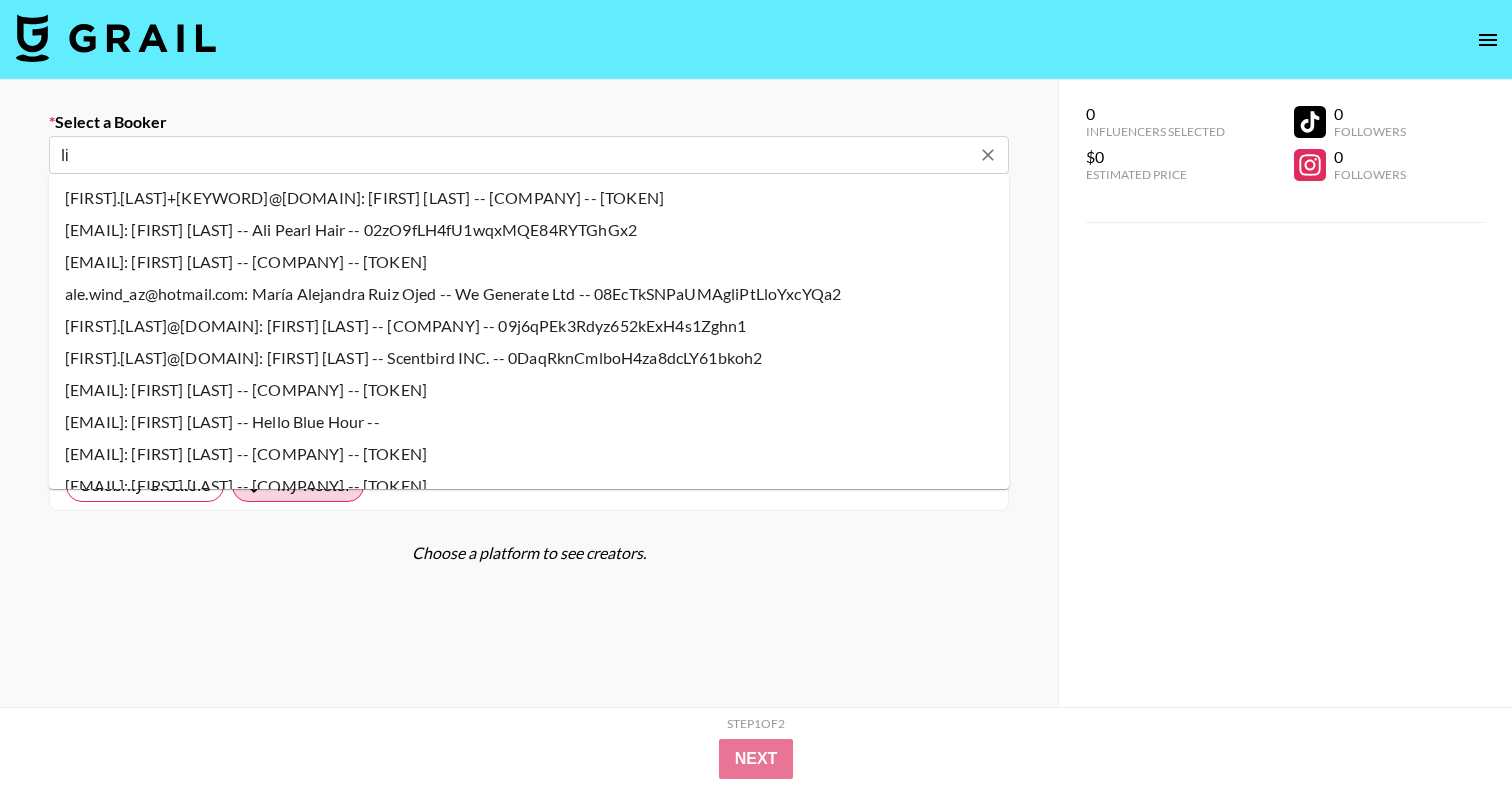 type on "l" 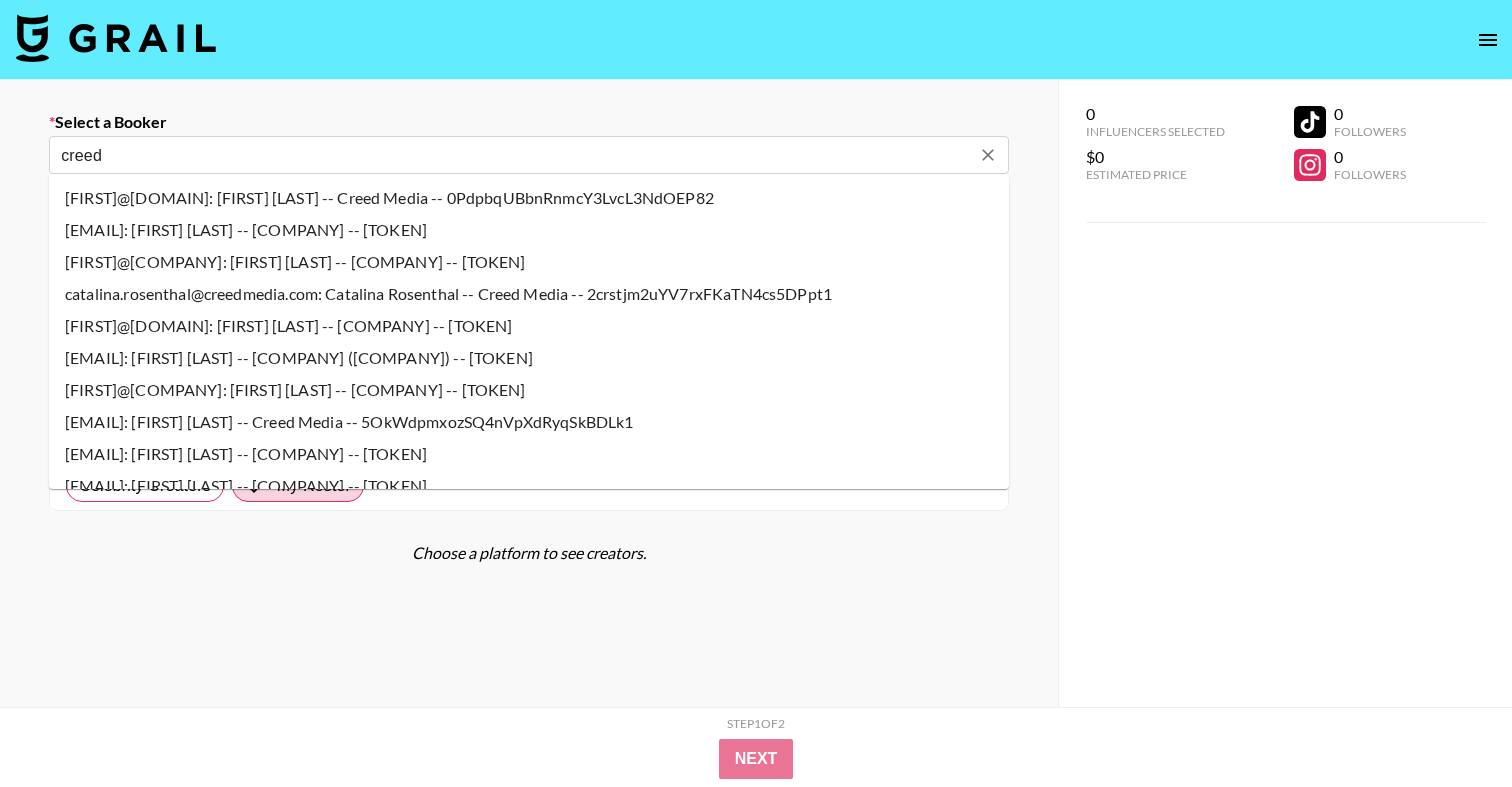 type on "creed" 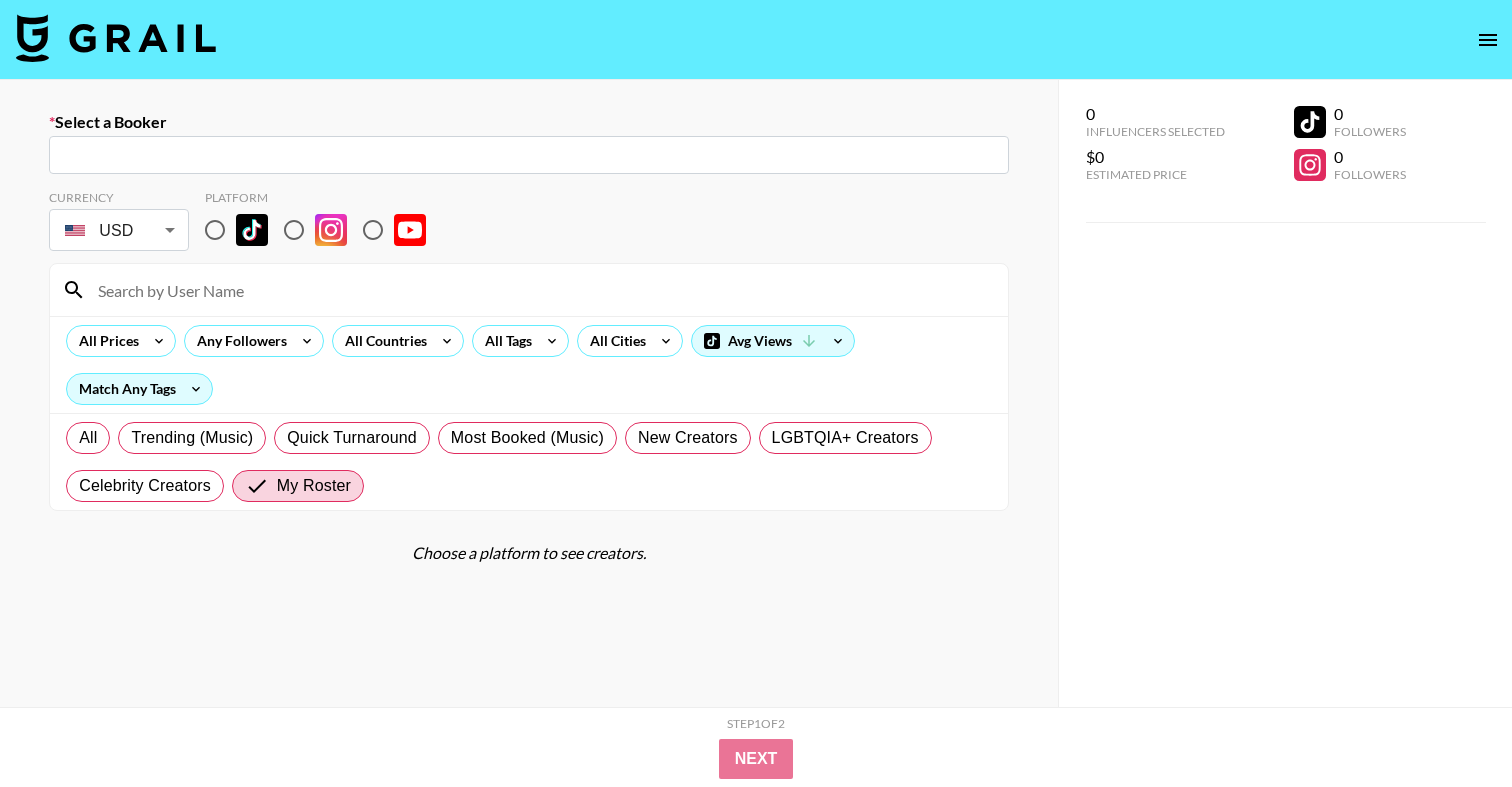 click at bounding box center [529, 155] 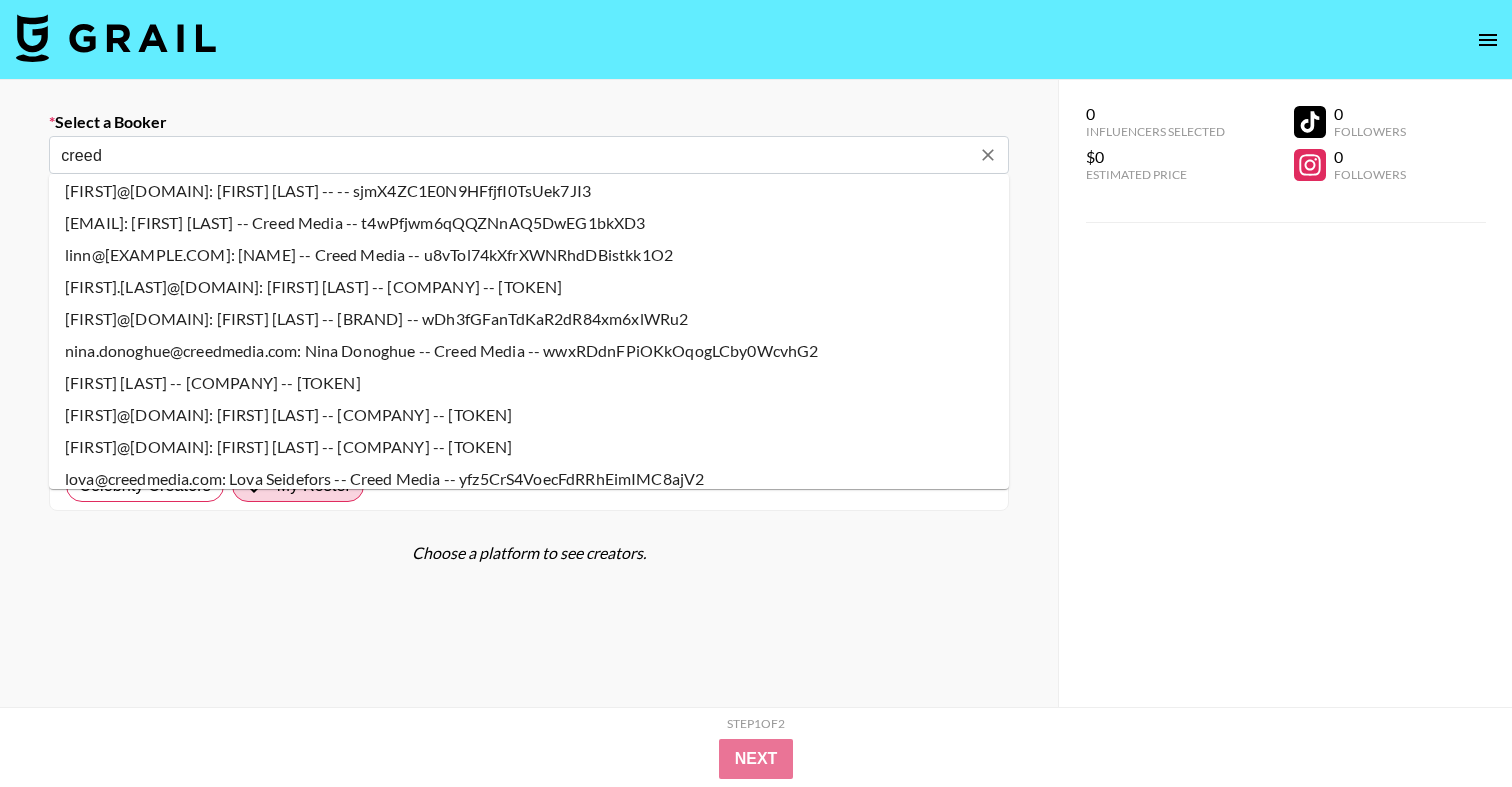 scroll, scrollTop: 2261, scrollLeft: 0, axis: vertical 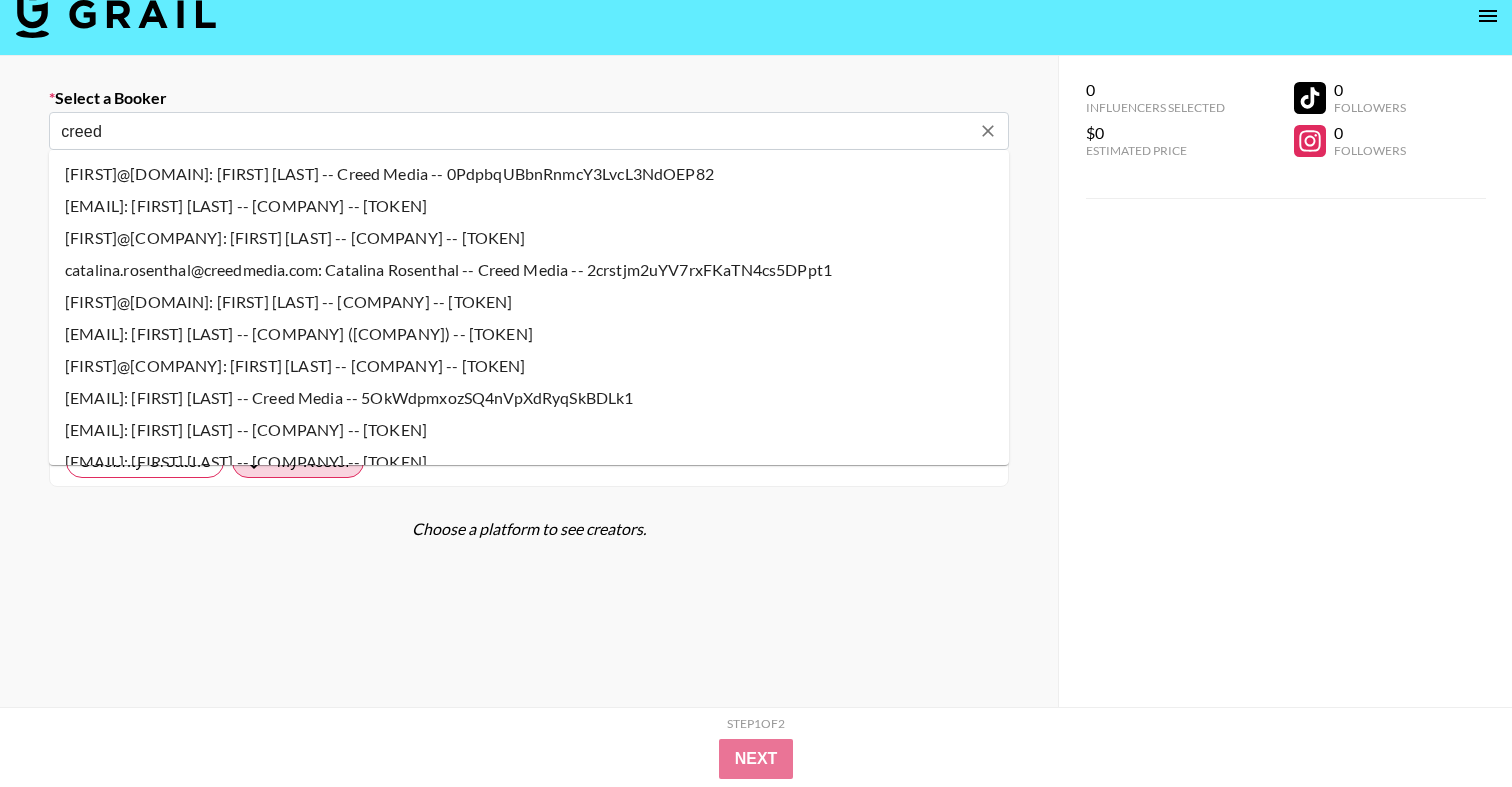 click on "[EMAIL]: [FIRST] [LAST] -- [COMPANY] ([COMPANY]) -- [TOKEN]" at bounding box center (529, 334) 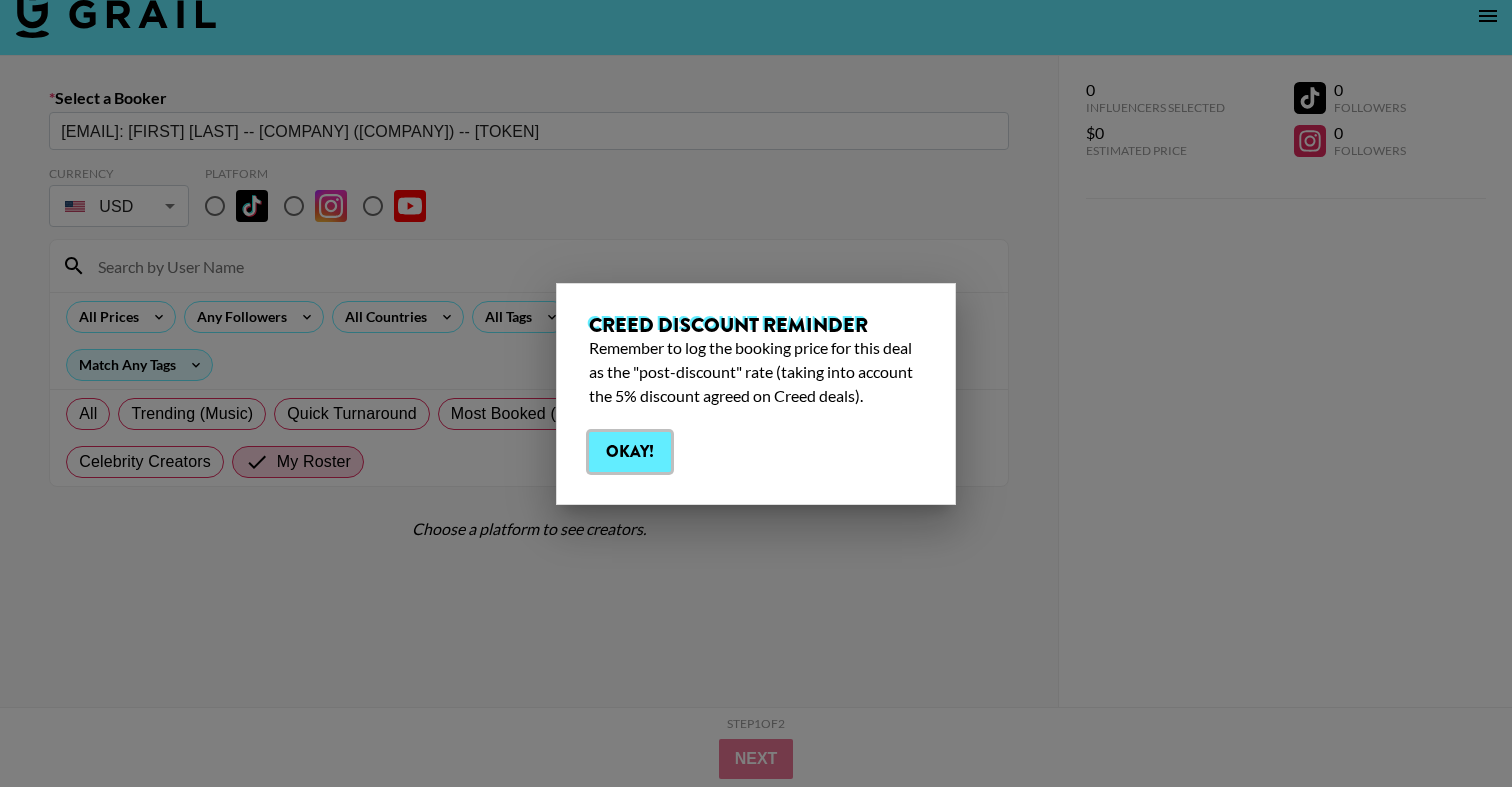 click on "Okay!" at bounding box center [630, 452] 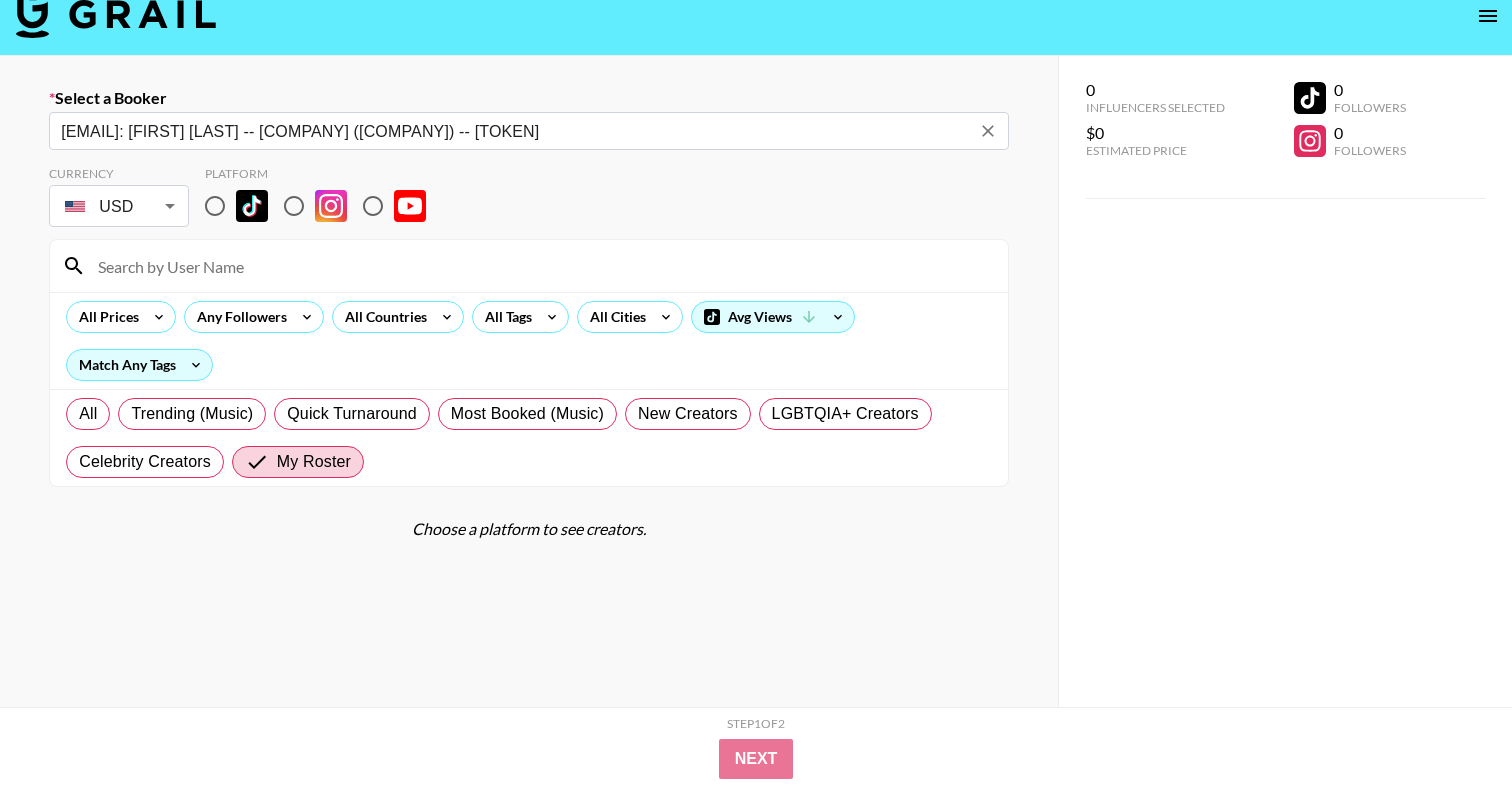 click at bounding box center (215, 206) 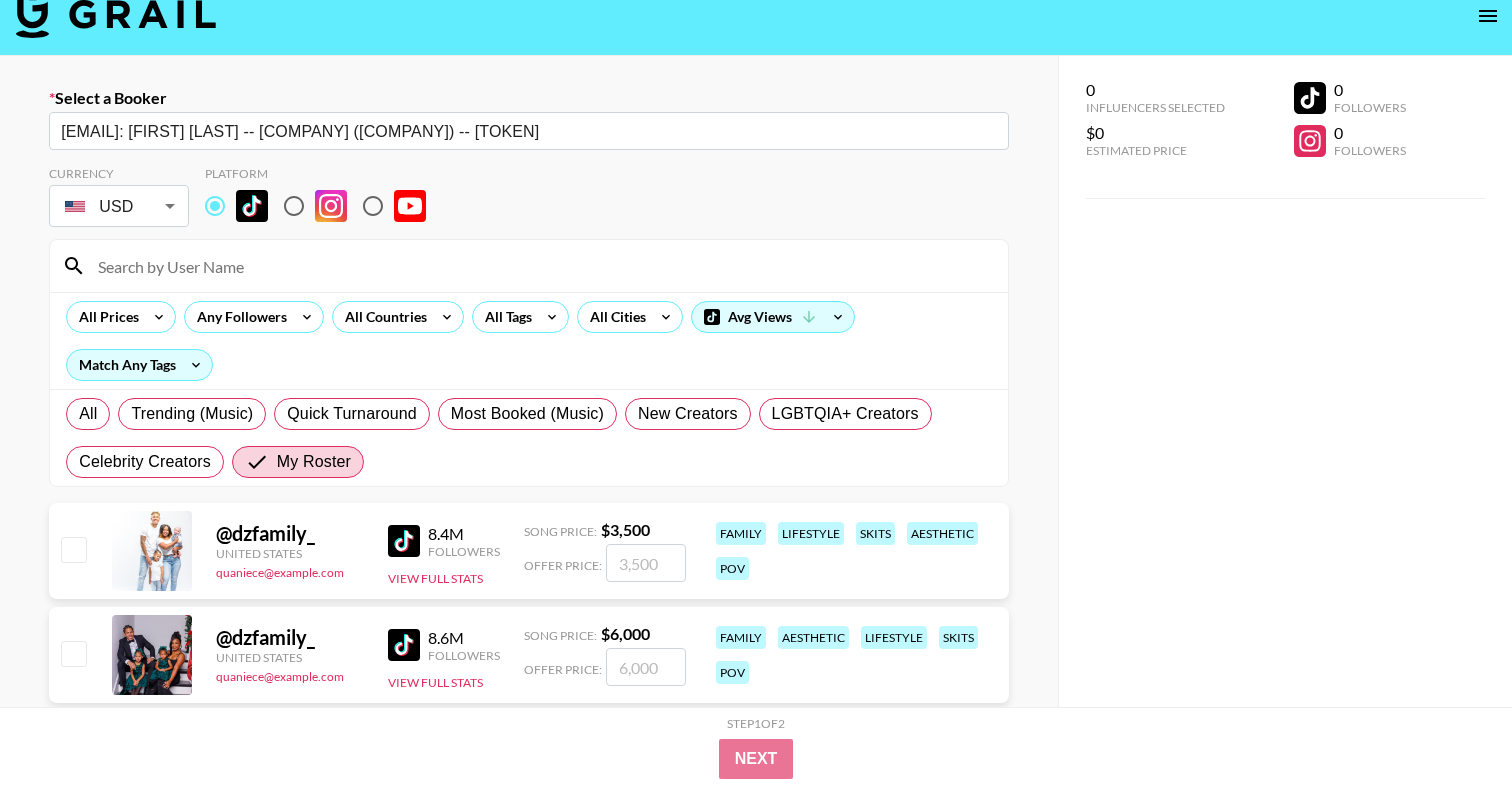 click at bounding box center [541, 266] 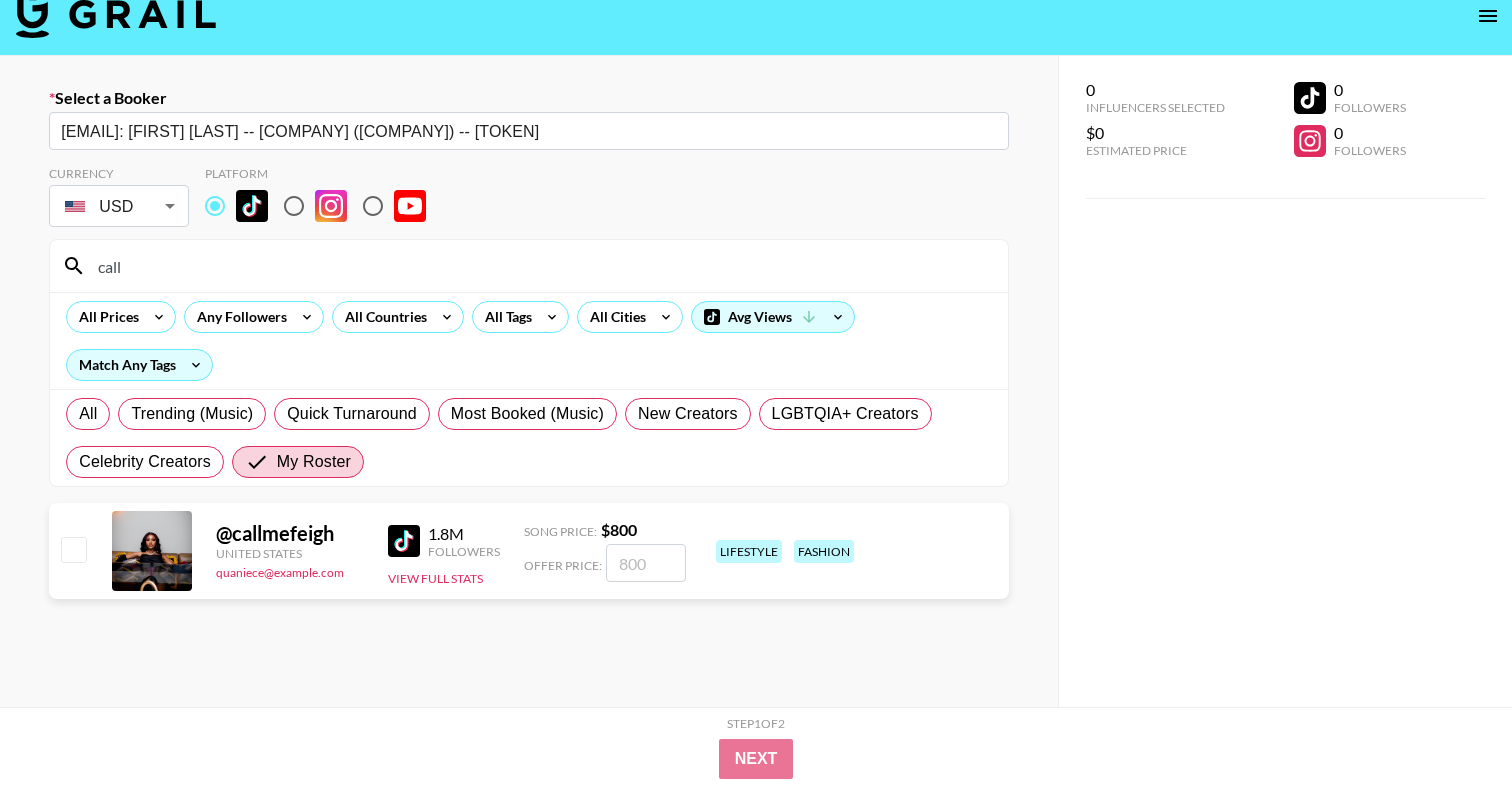 type on "call" 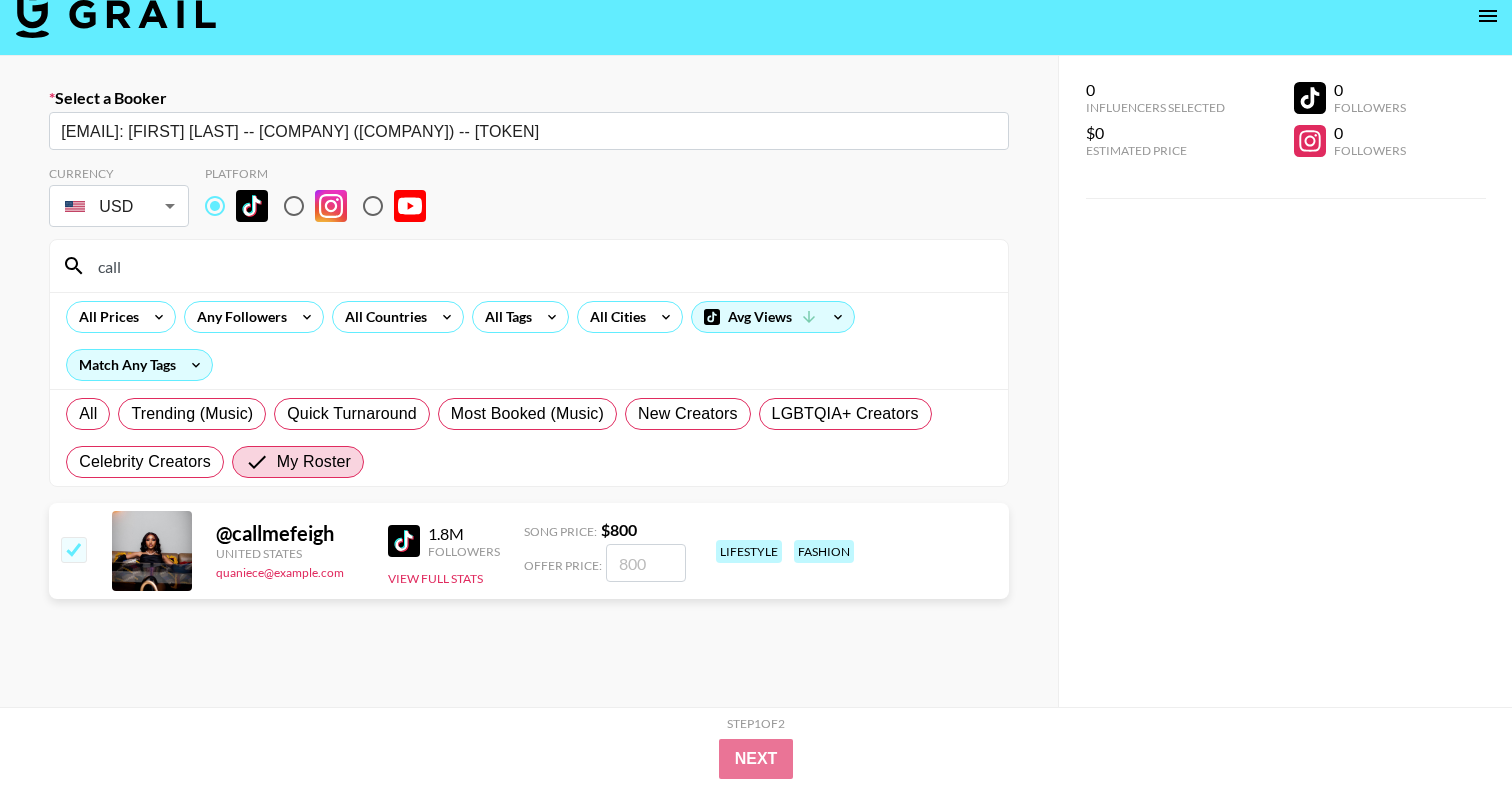 checkbox on "true" 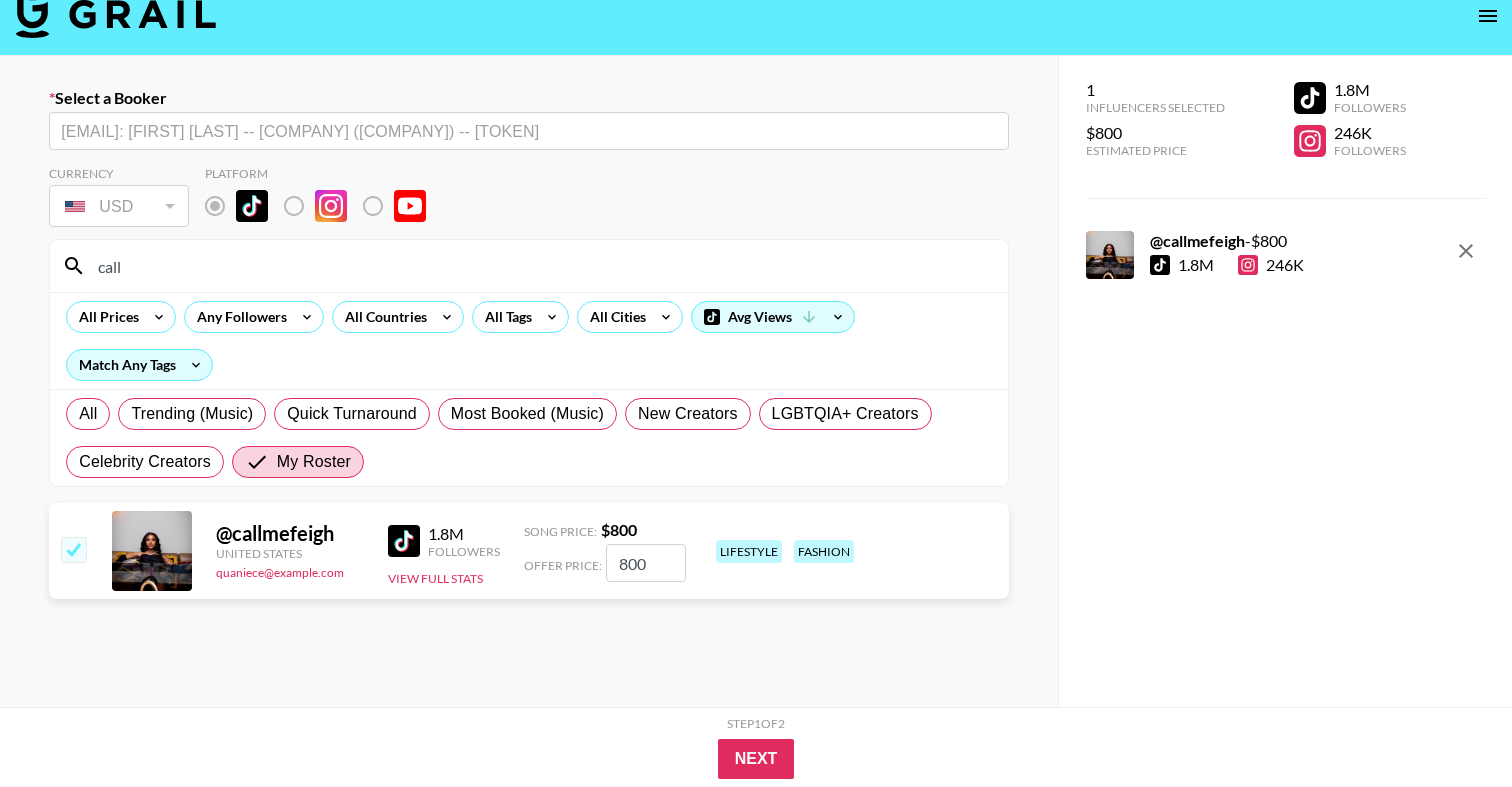 click on "800" at bounding box center (646, 563) 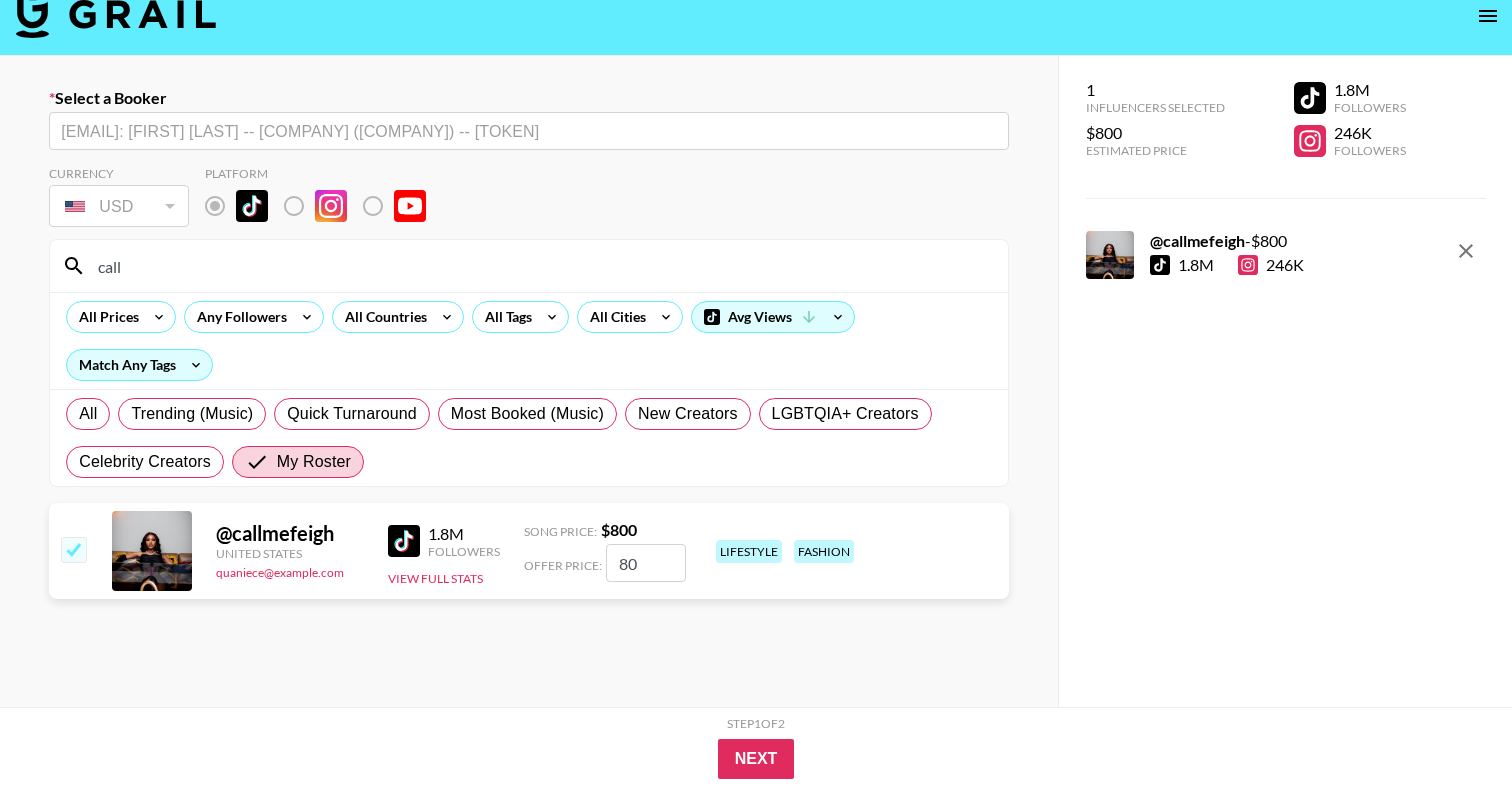 type on "8" 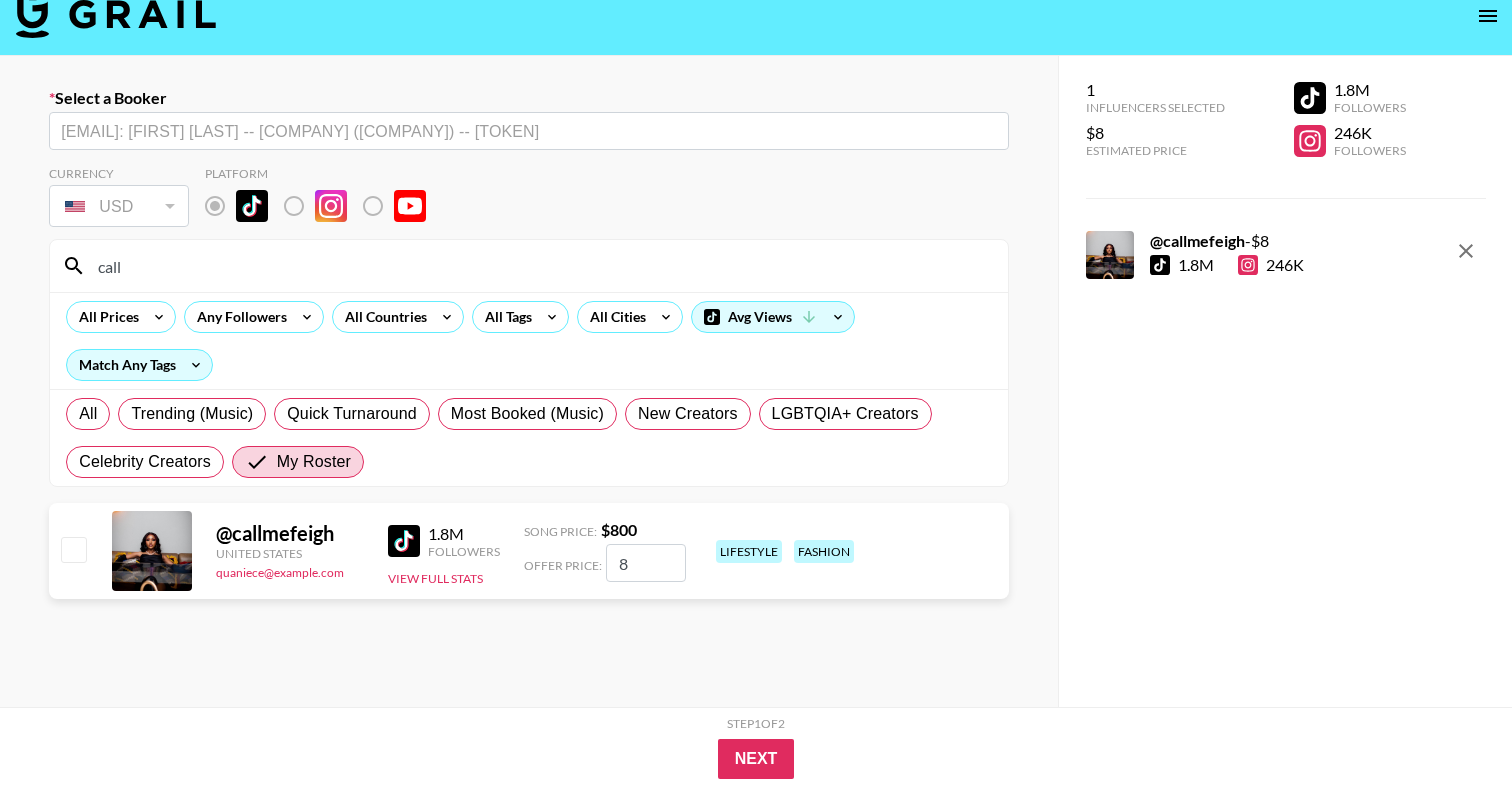 checkbox on "false" 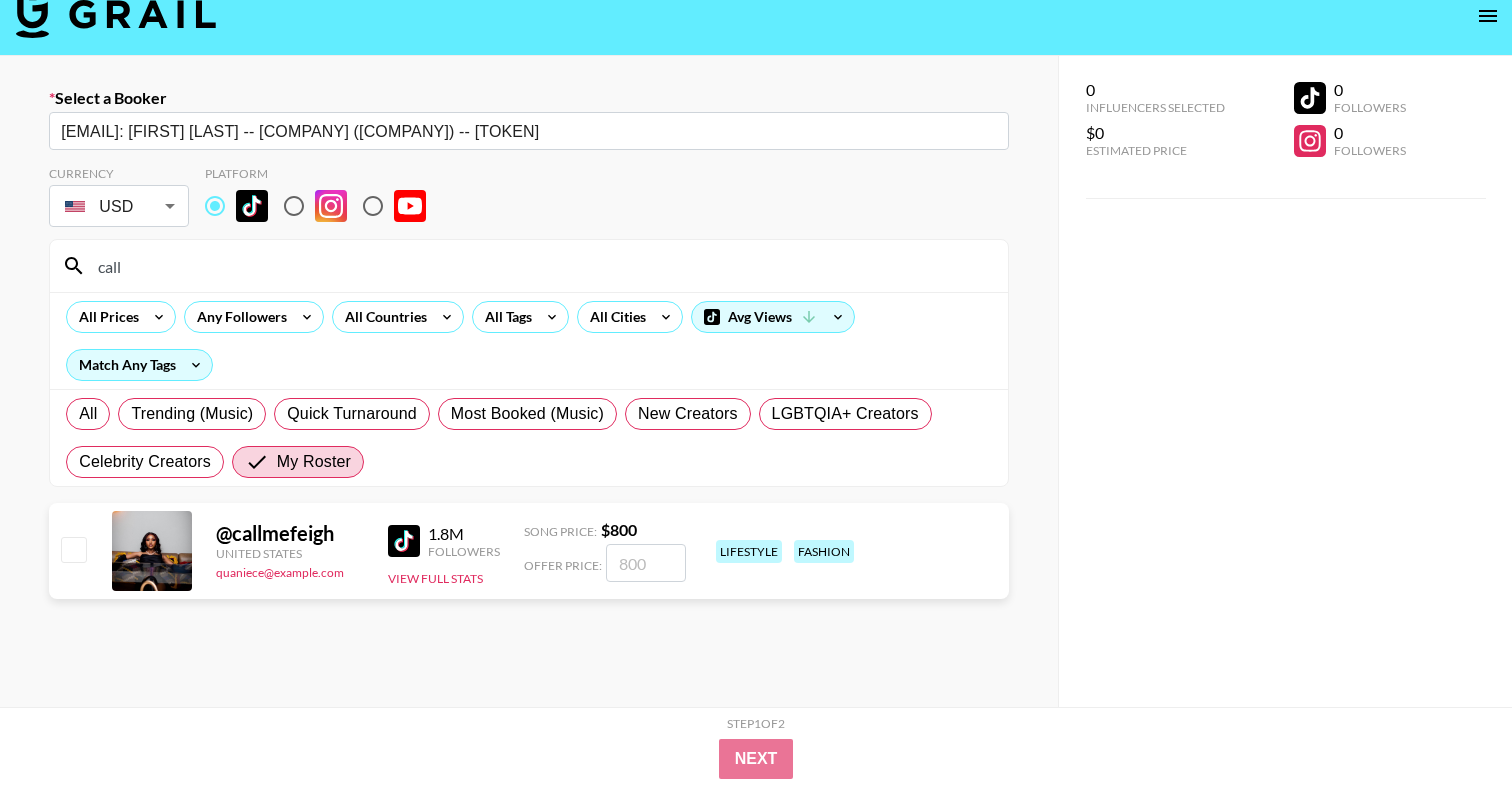 checkbox on "true" 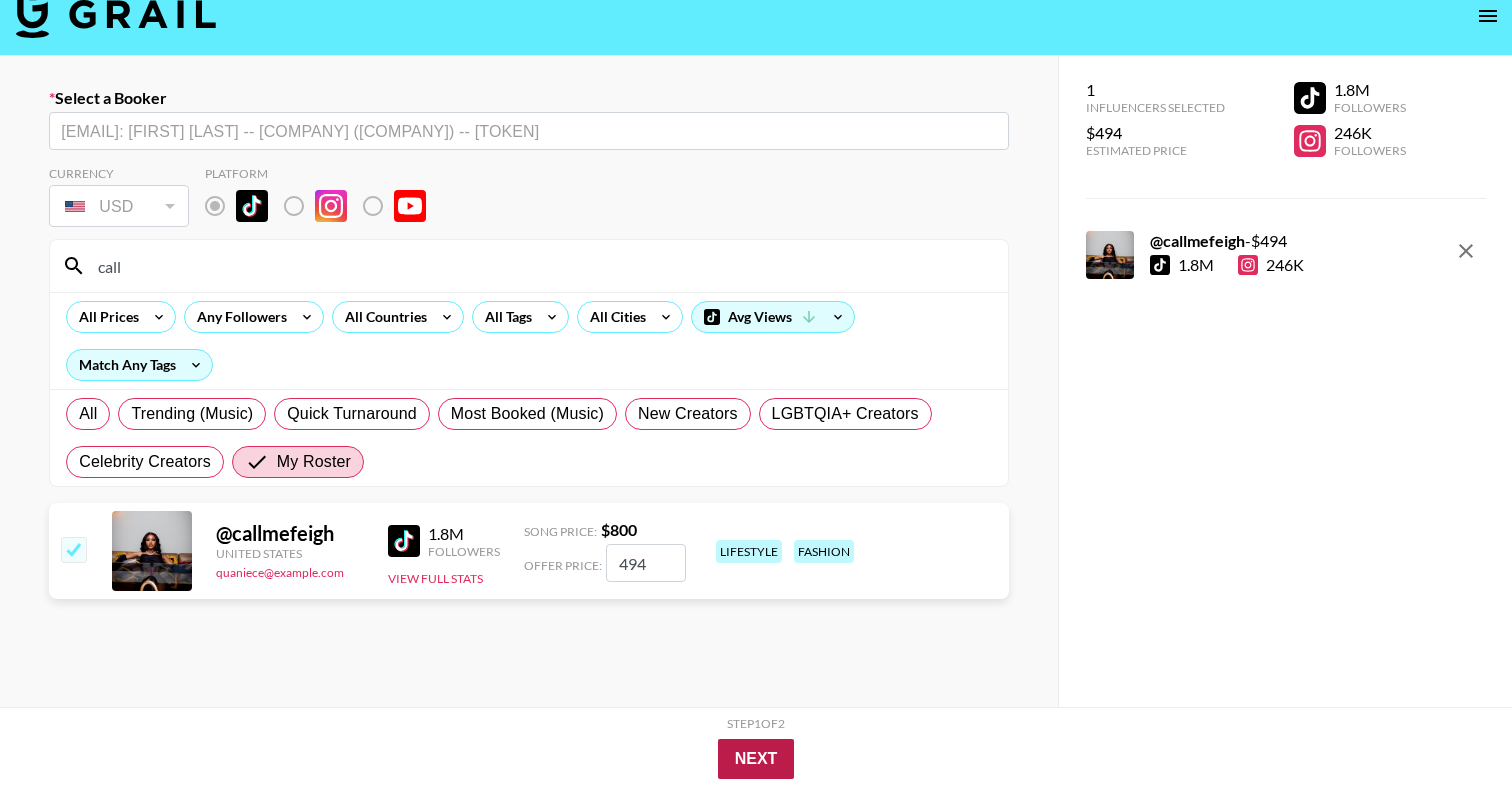 type on "494" 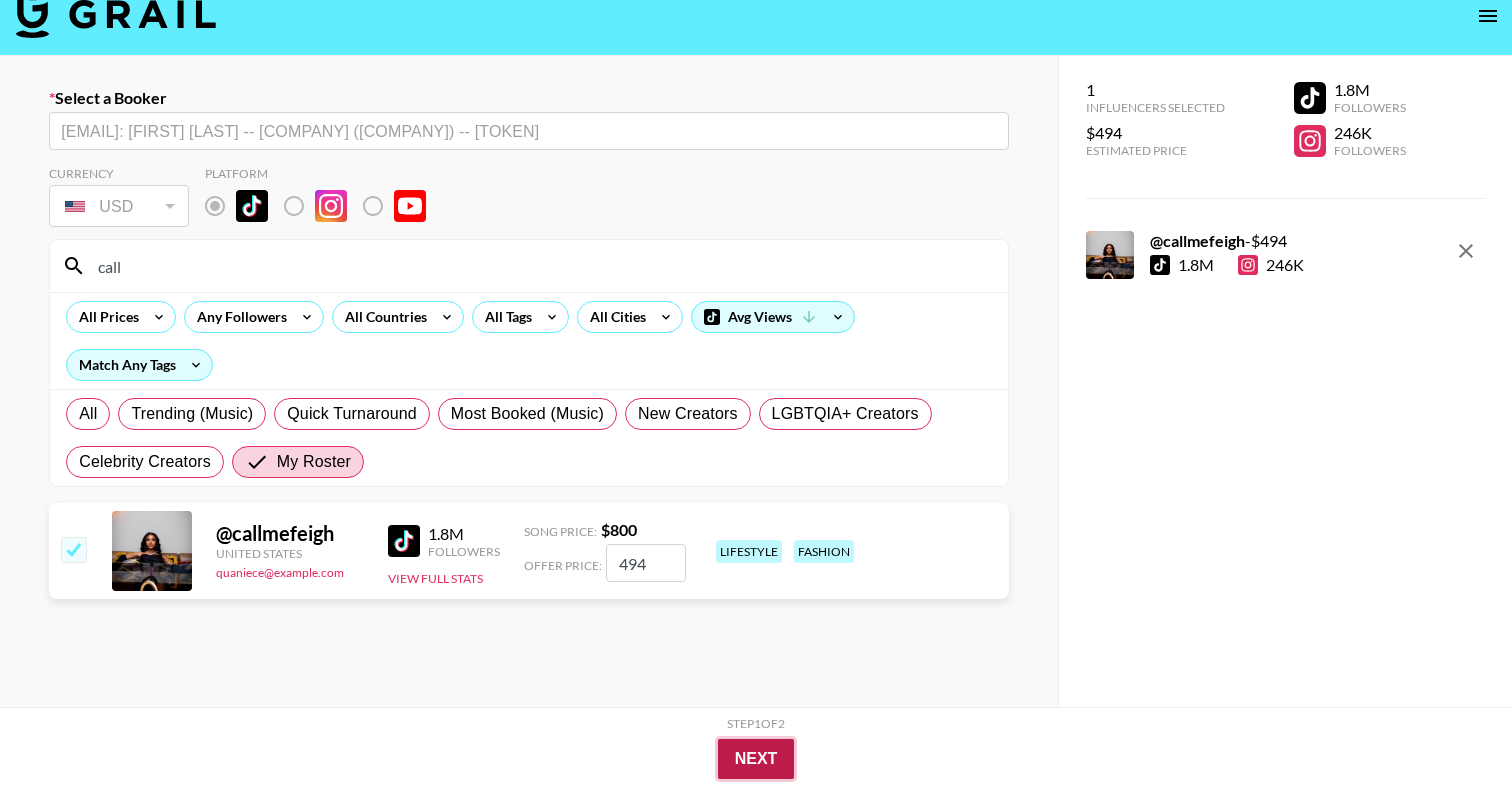 click on "Next" at bounding box center (756, 759) 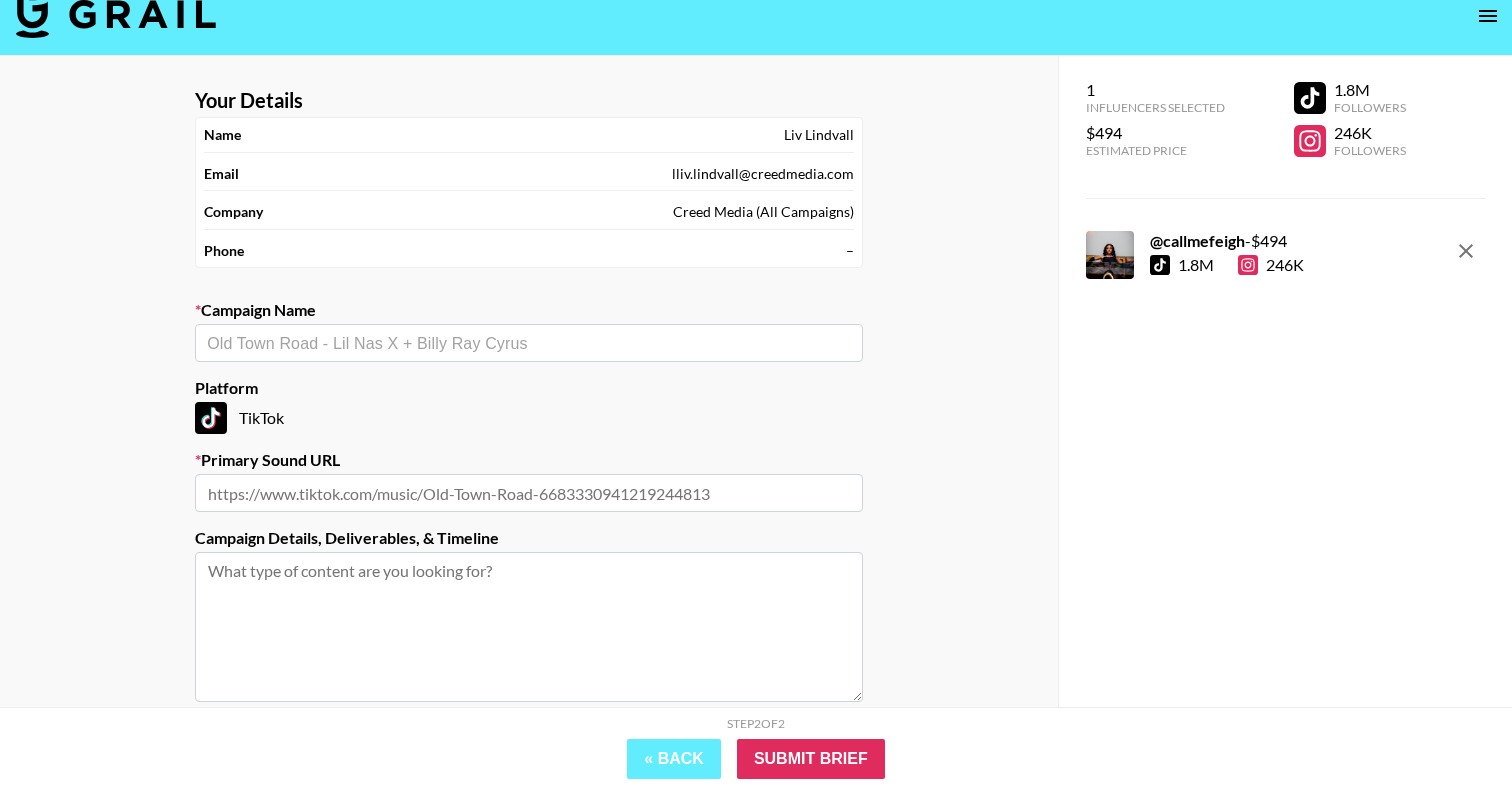 click at bounding box center [529, 343] 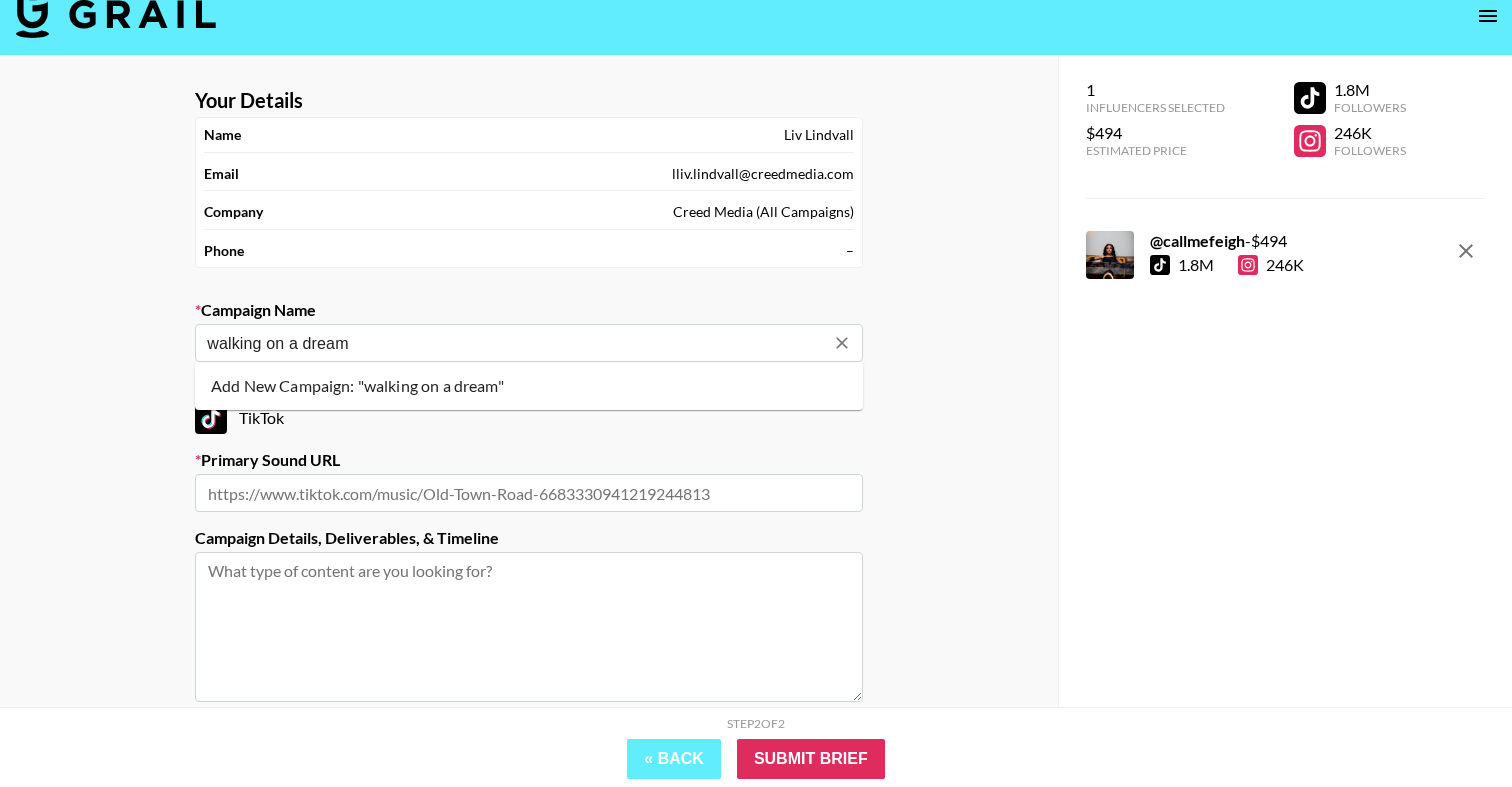 click on "Add New Campaign: "walking on a dream"" at bounding box center [529, 386] 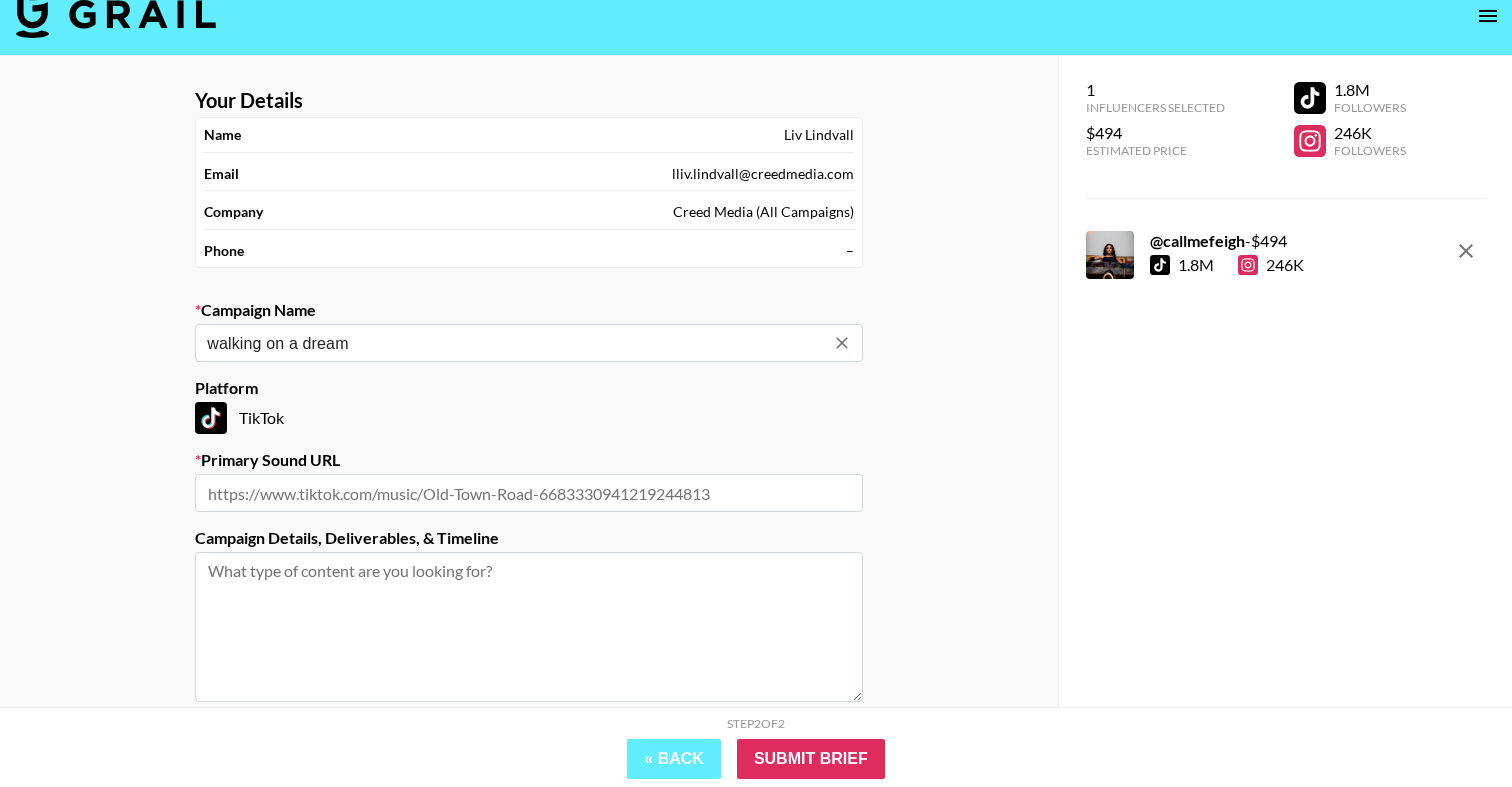 click on "walking on a dream" at bounding box center [515, 343] 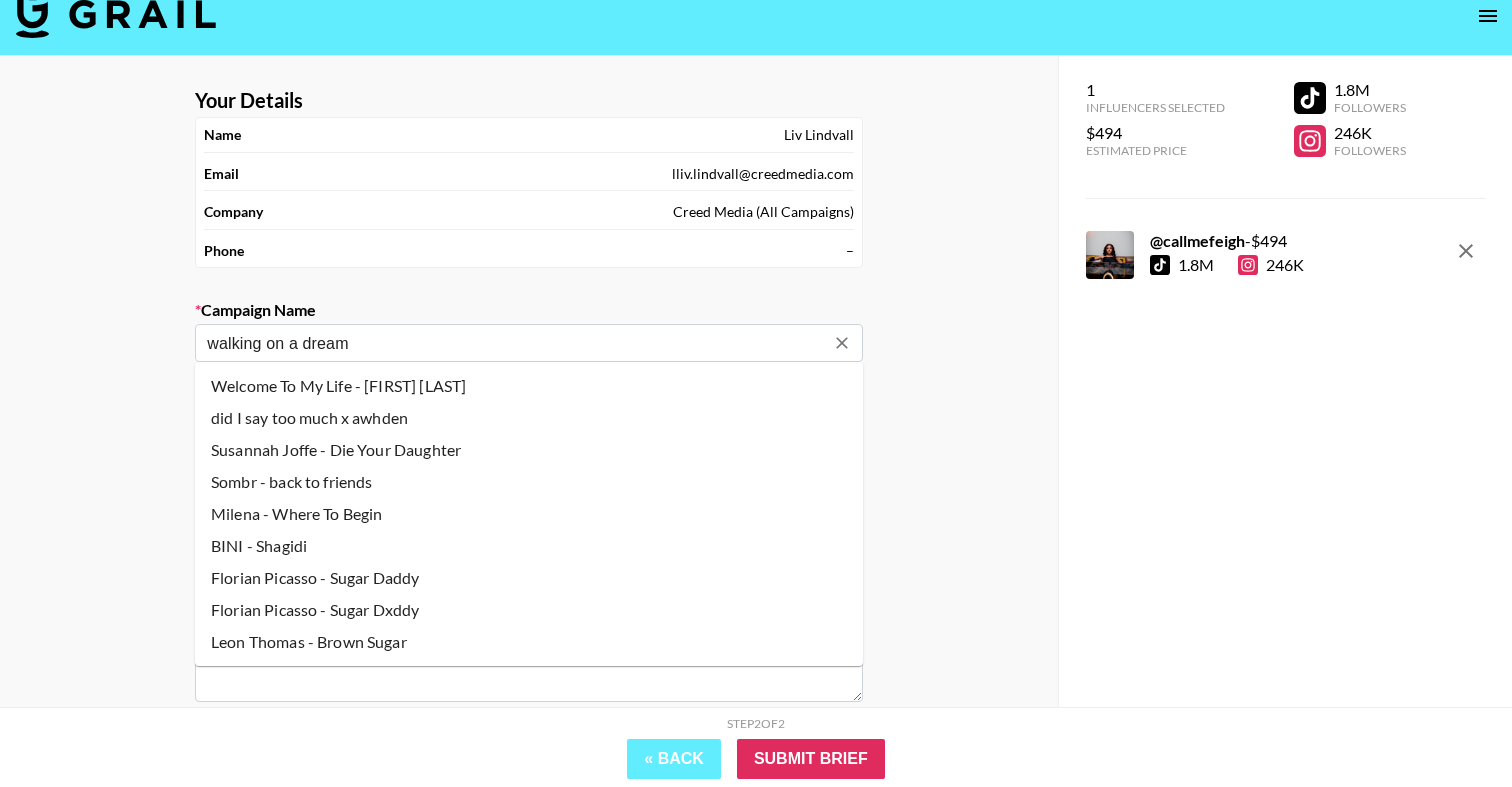 click on "walking on a dream" at bounding box center (515, 343) 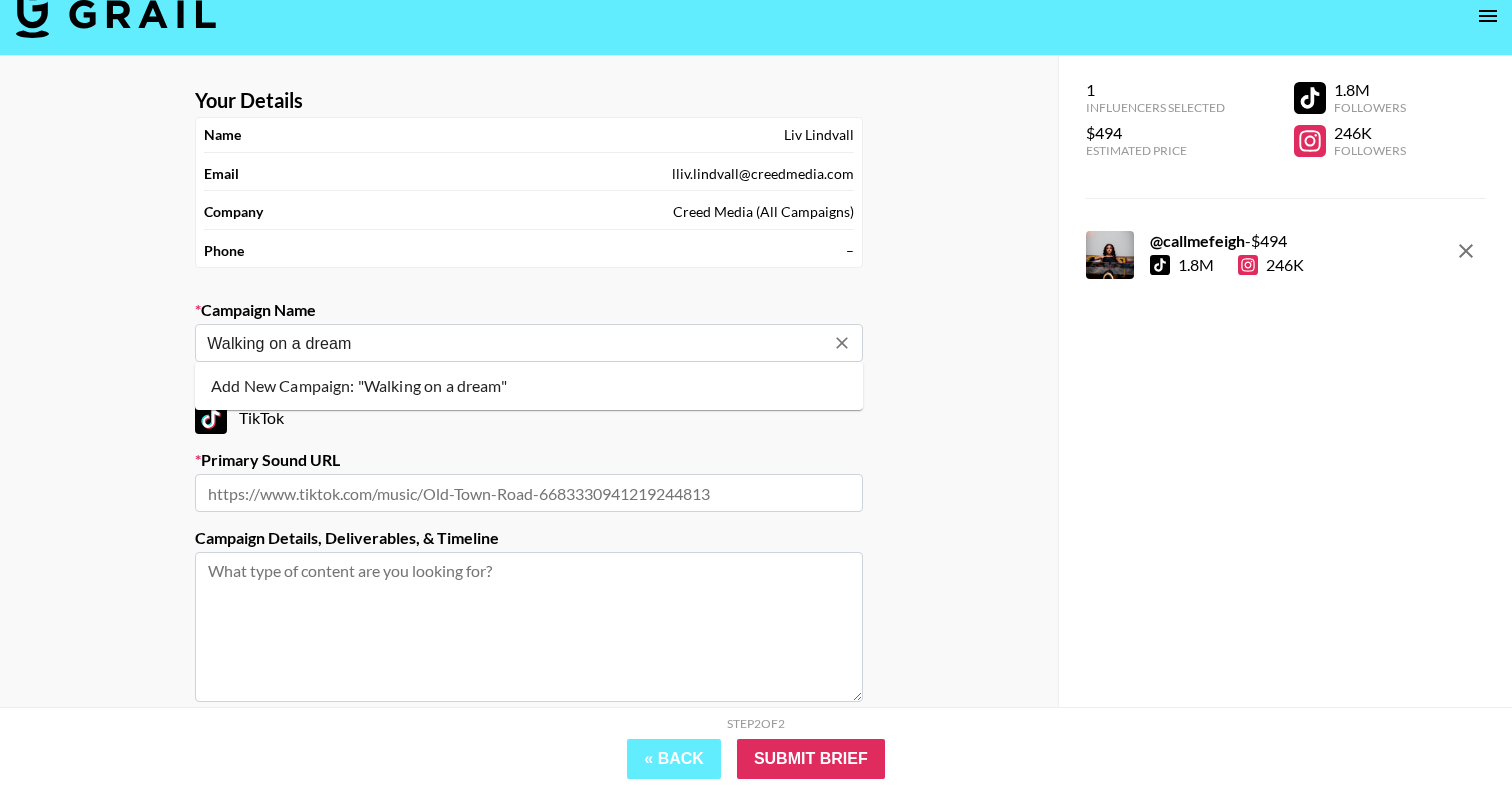 click on "Add New Campaign: "Walking on a dream"" at bounding box center [529, 386] 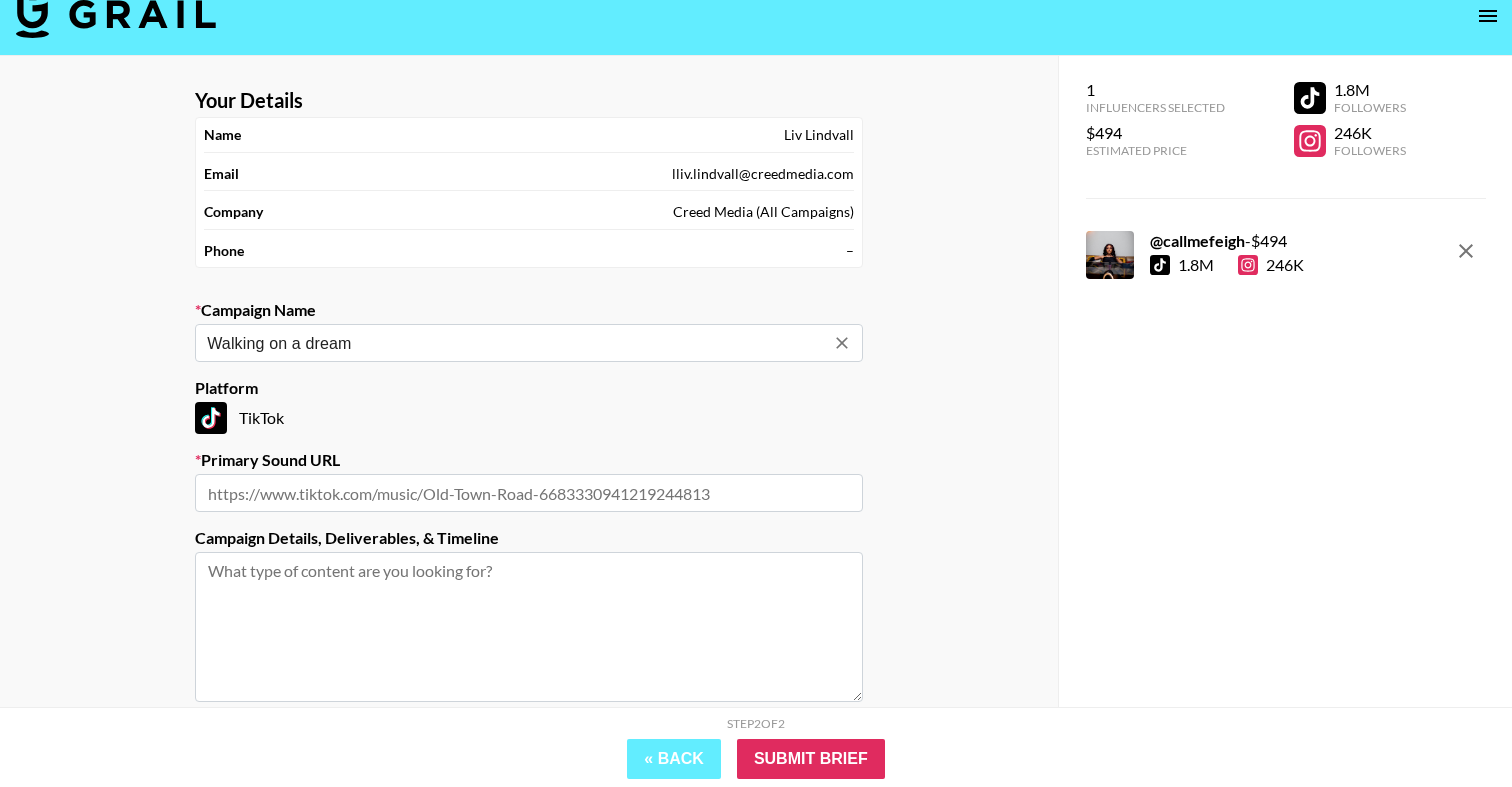 type on "Walking on a dream" 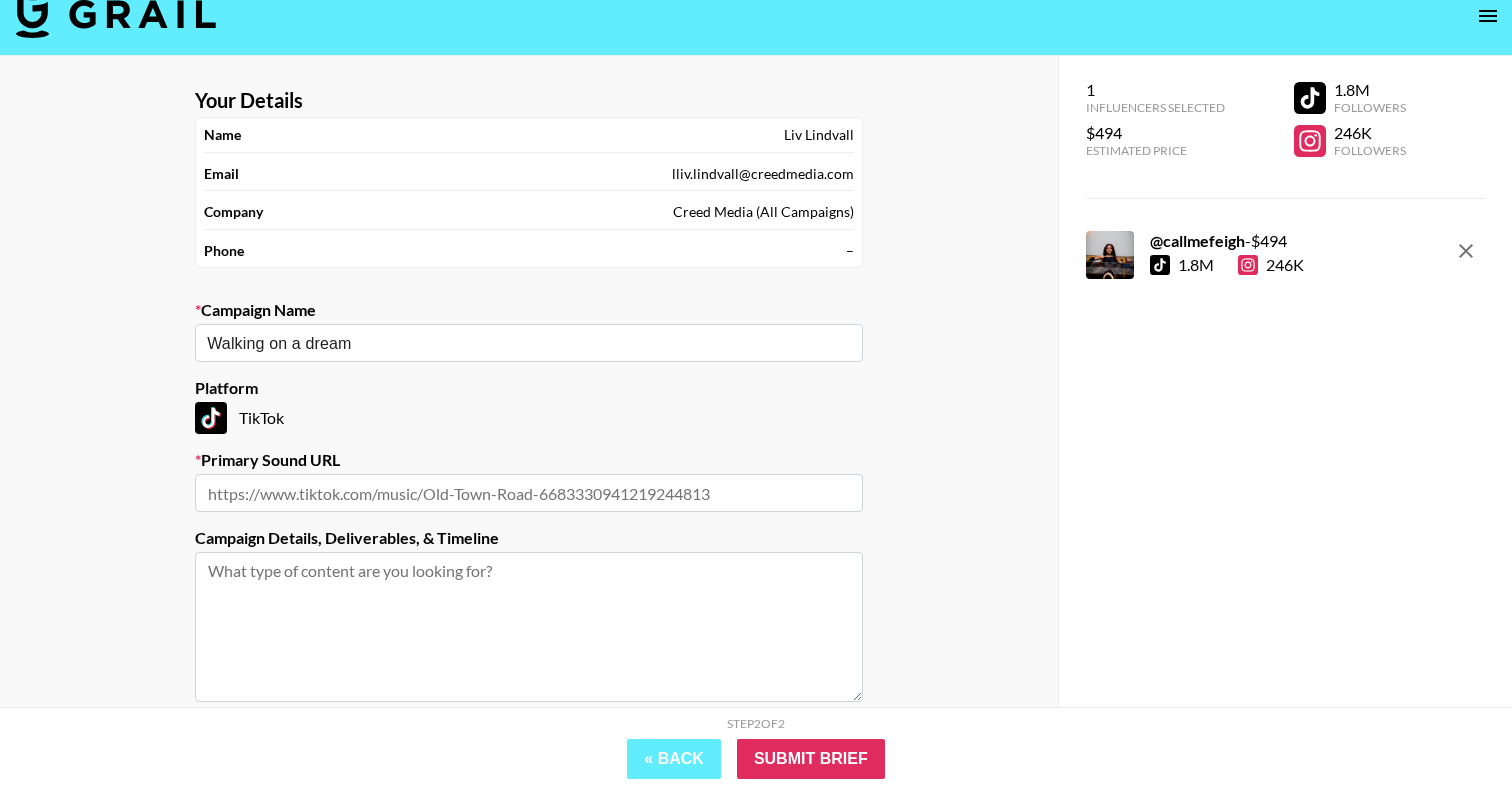 paste on "https://www.tiktok.com/music/Walking-On-A-Dream-222577169632526336" 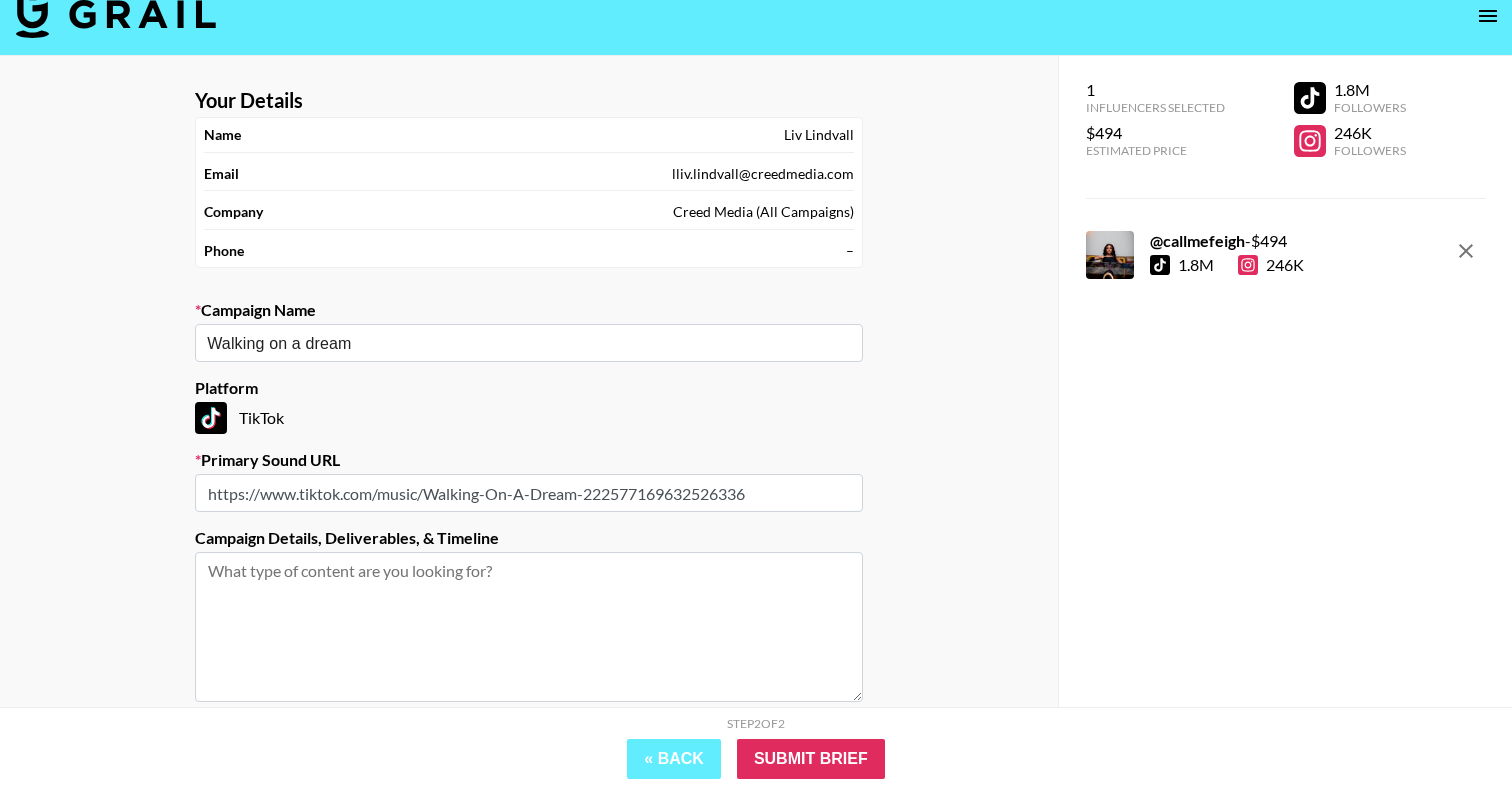 type on "https://www.tiktok.com/music/Walking-On-A-Dream-222577169632526336" 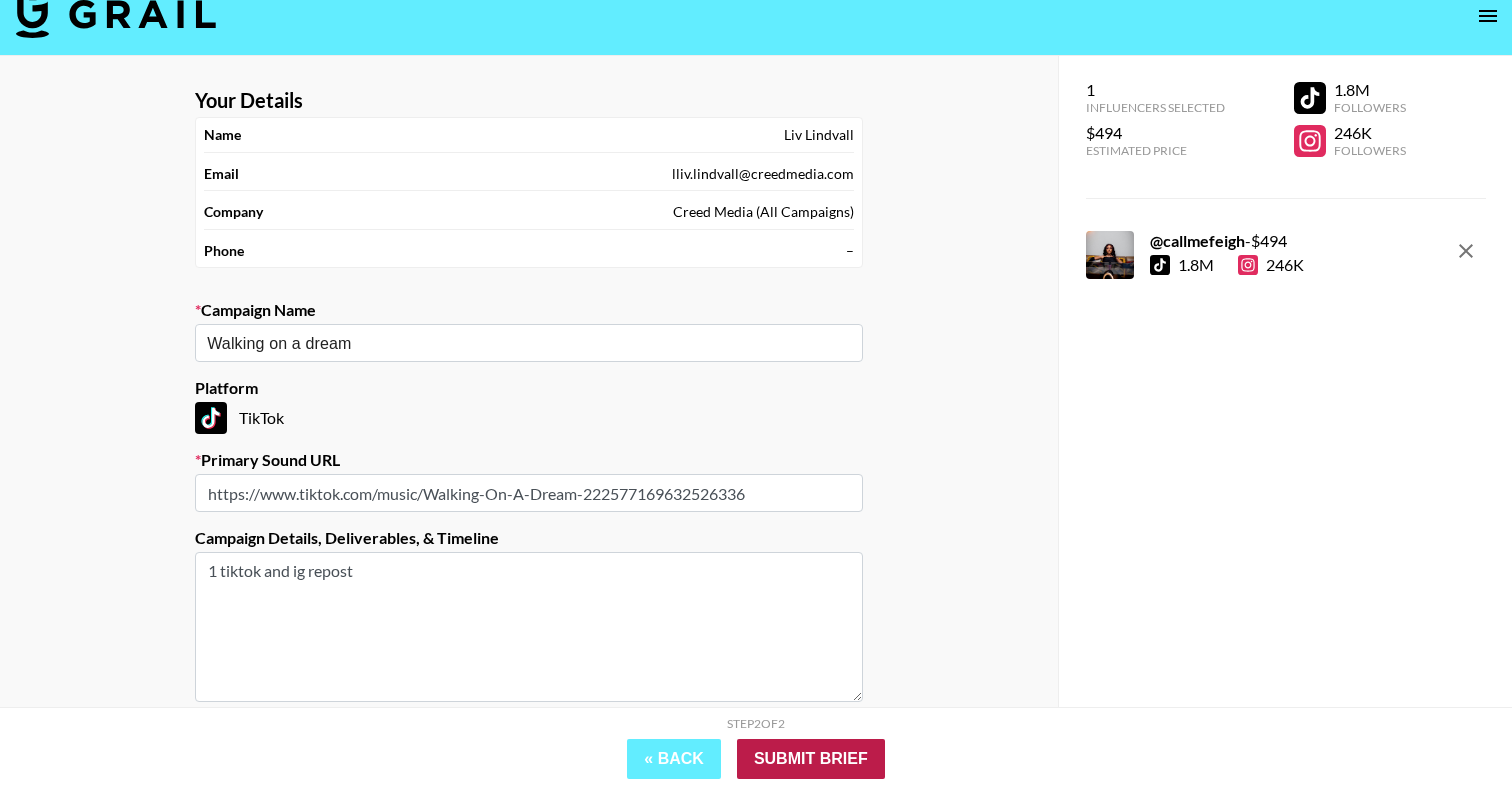 type on "1 tiktok and ig repost" 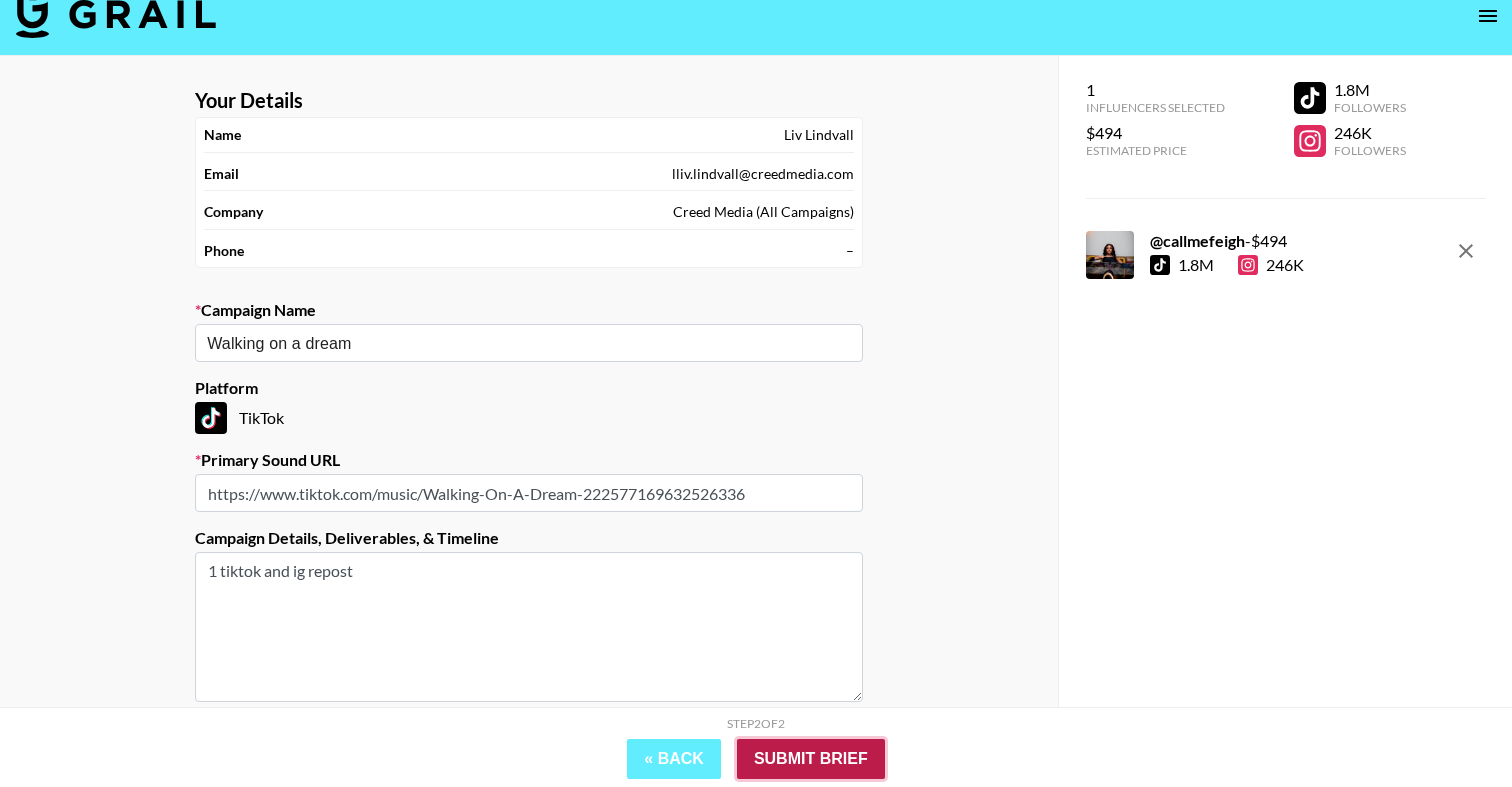 click on "Submit Brief" at bounding box center (811, 759) 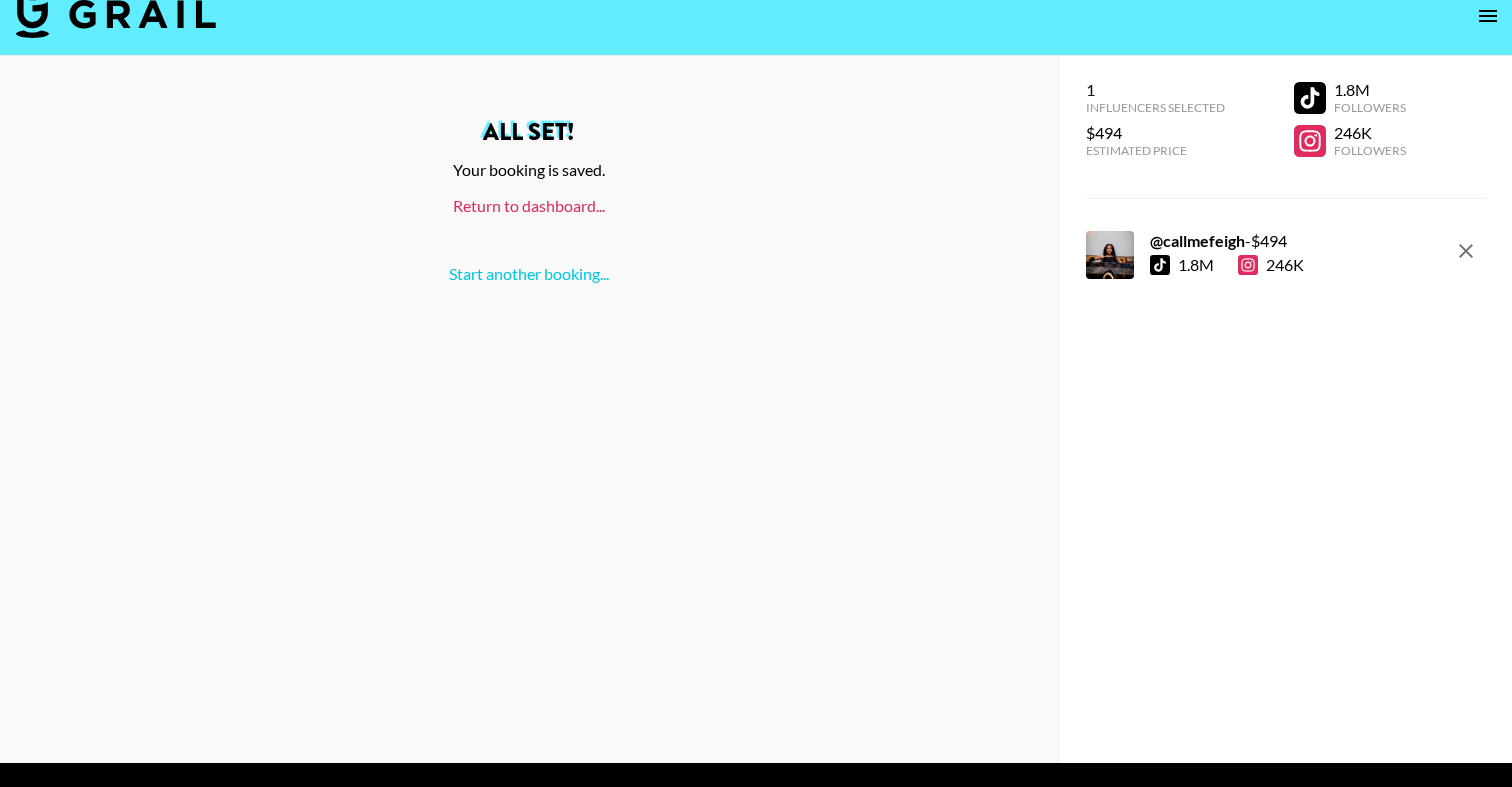 click on "Return to dashboard..." at bounding box center [529, 205] 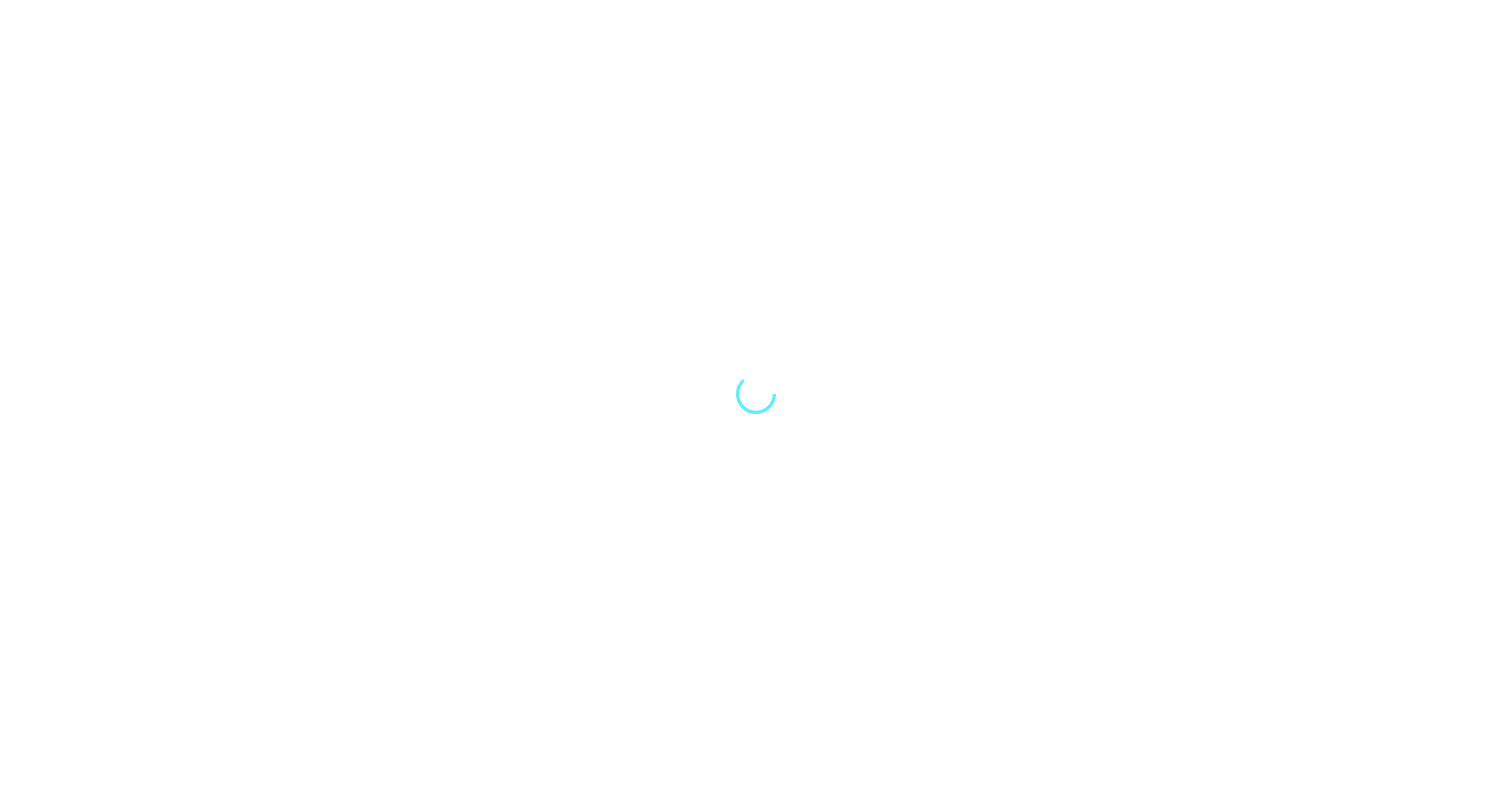 scroll, scrollTop: 0, scrollLeft: 0, axis: both 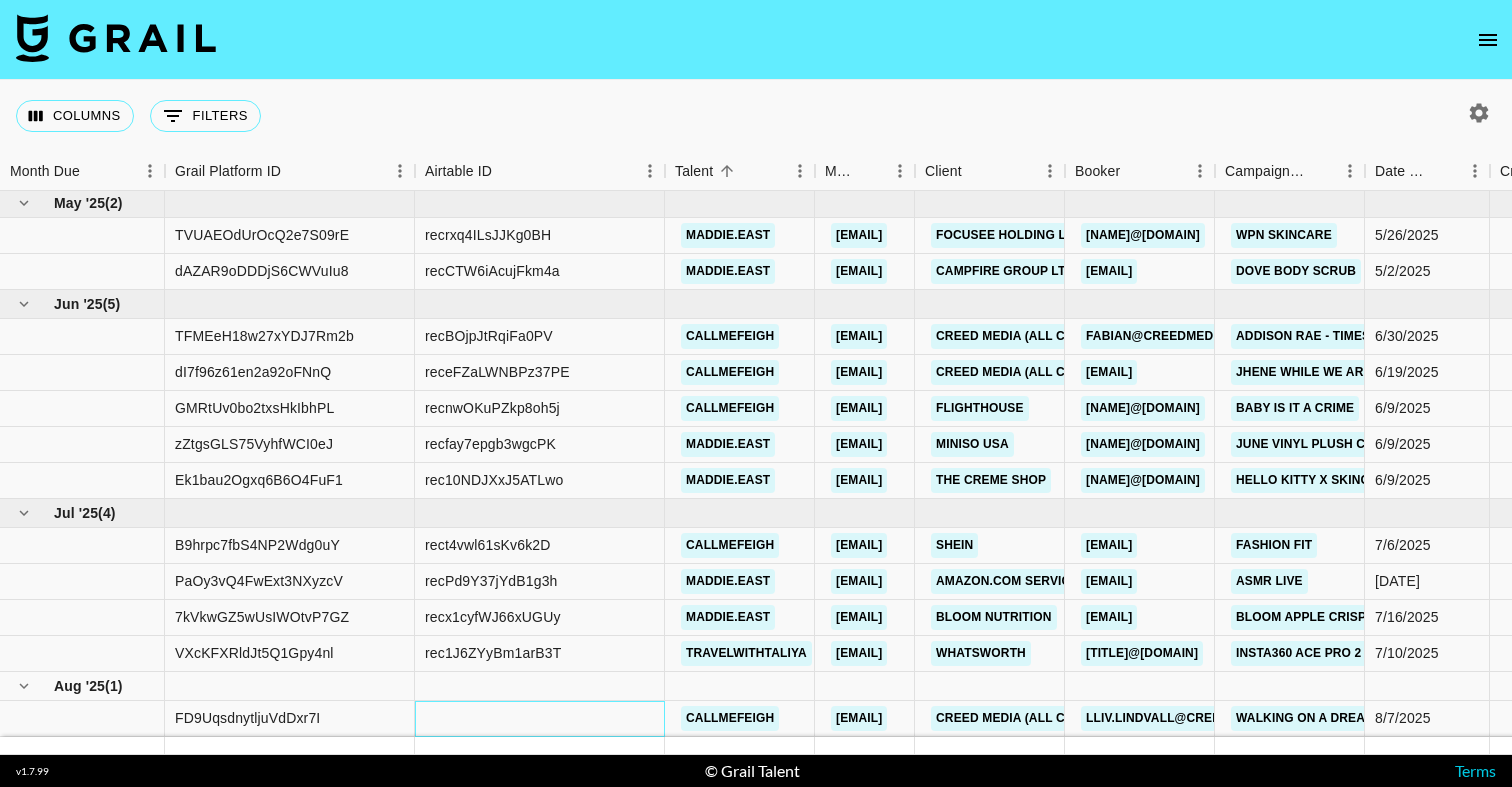 click at bounding box center (540, 719) 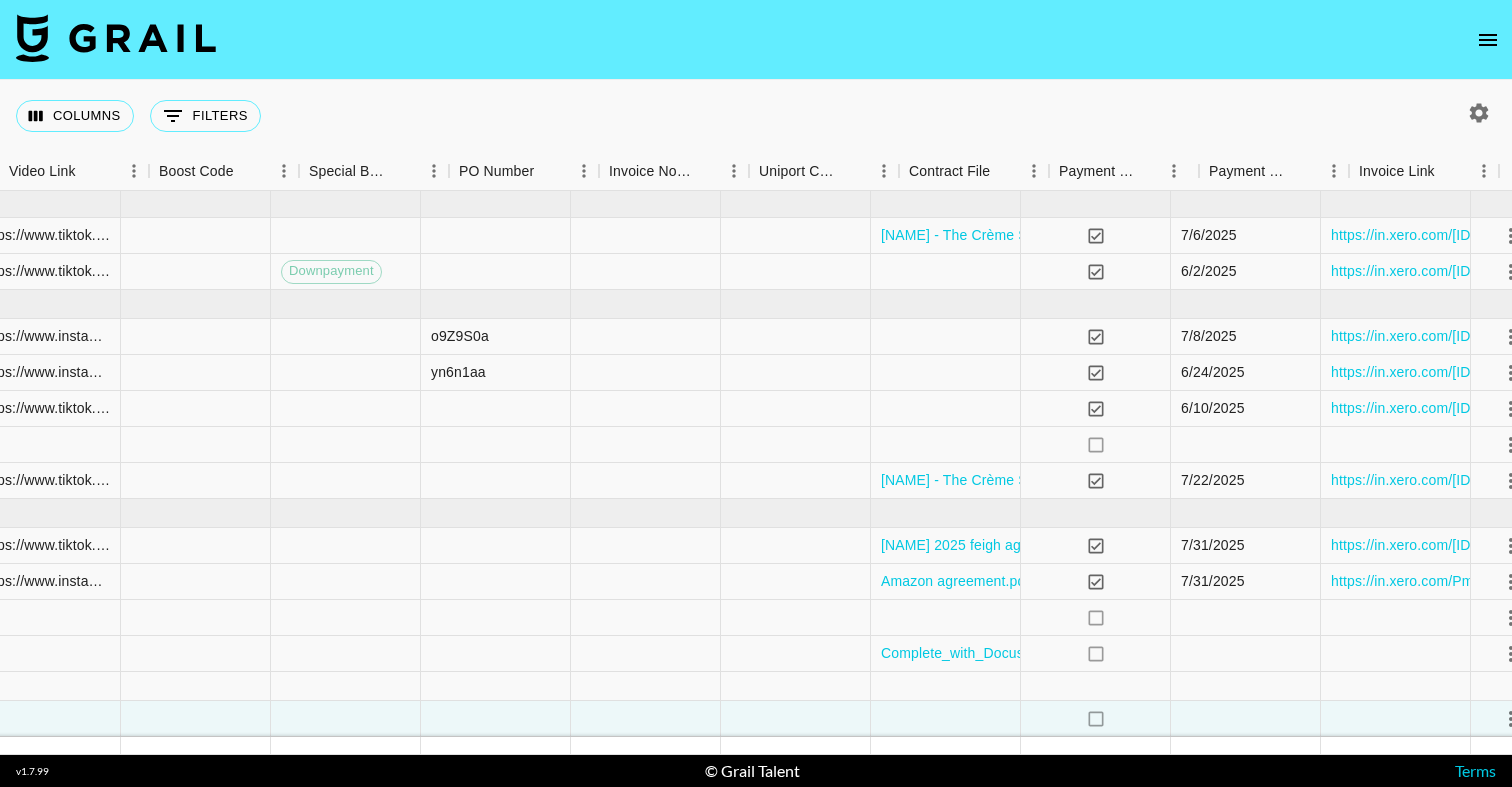scroll, scrollTop: 2, scrollLeft: 2733, axis: both 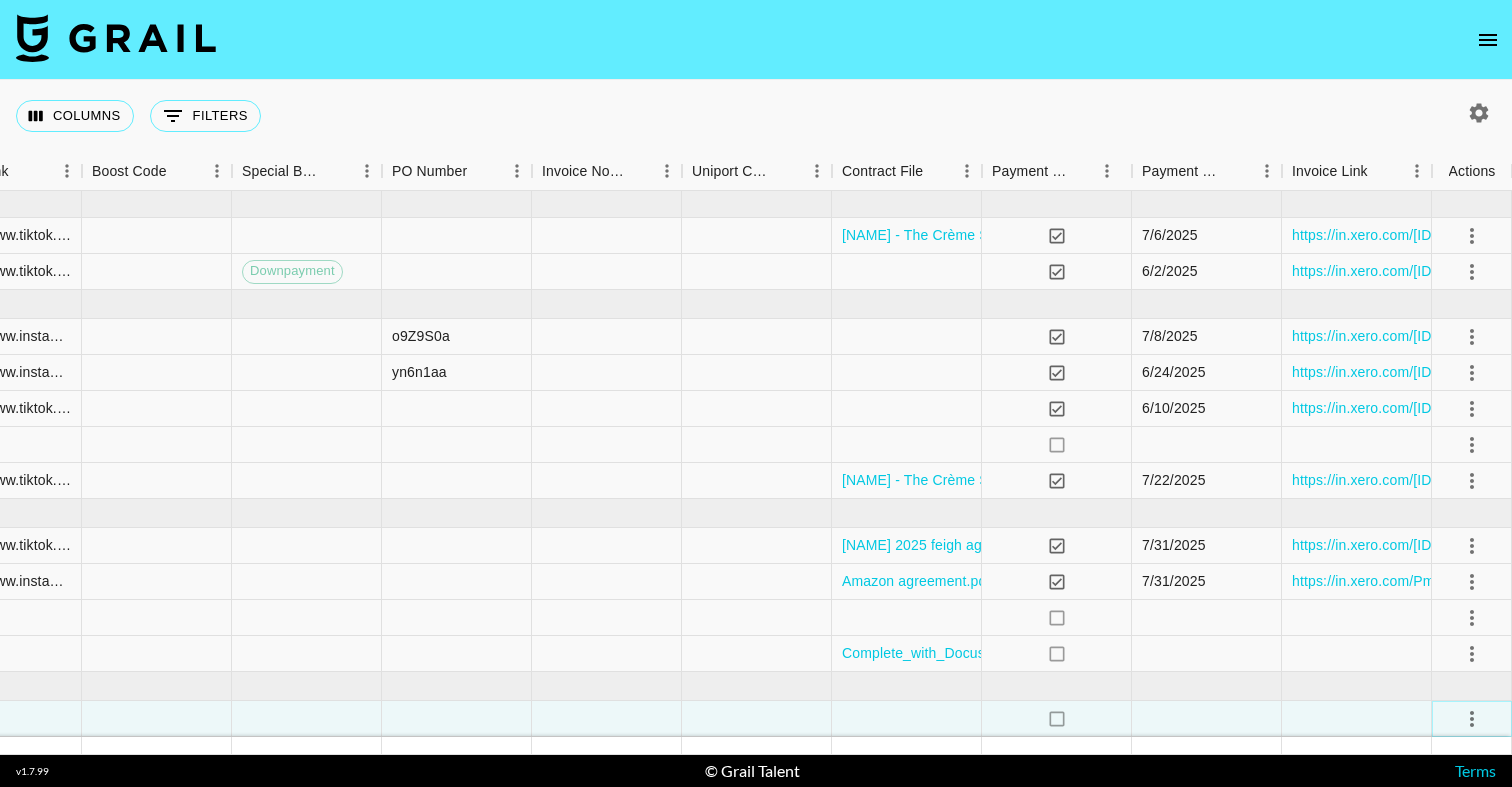 click 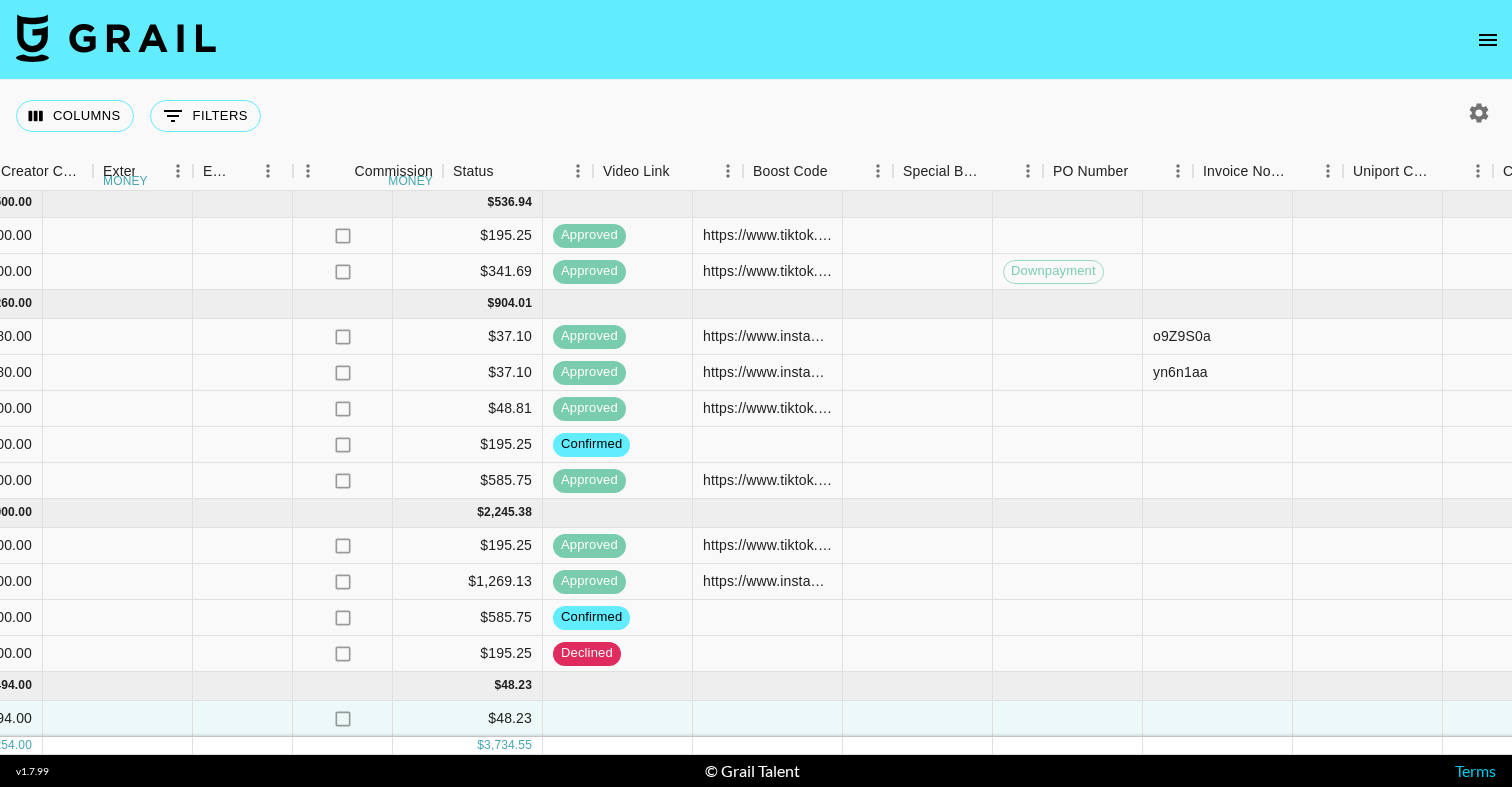 scroll, scrollTop: 2, scrollLeft: 1931, axis: both 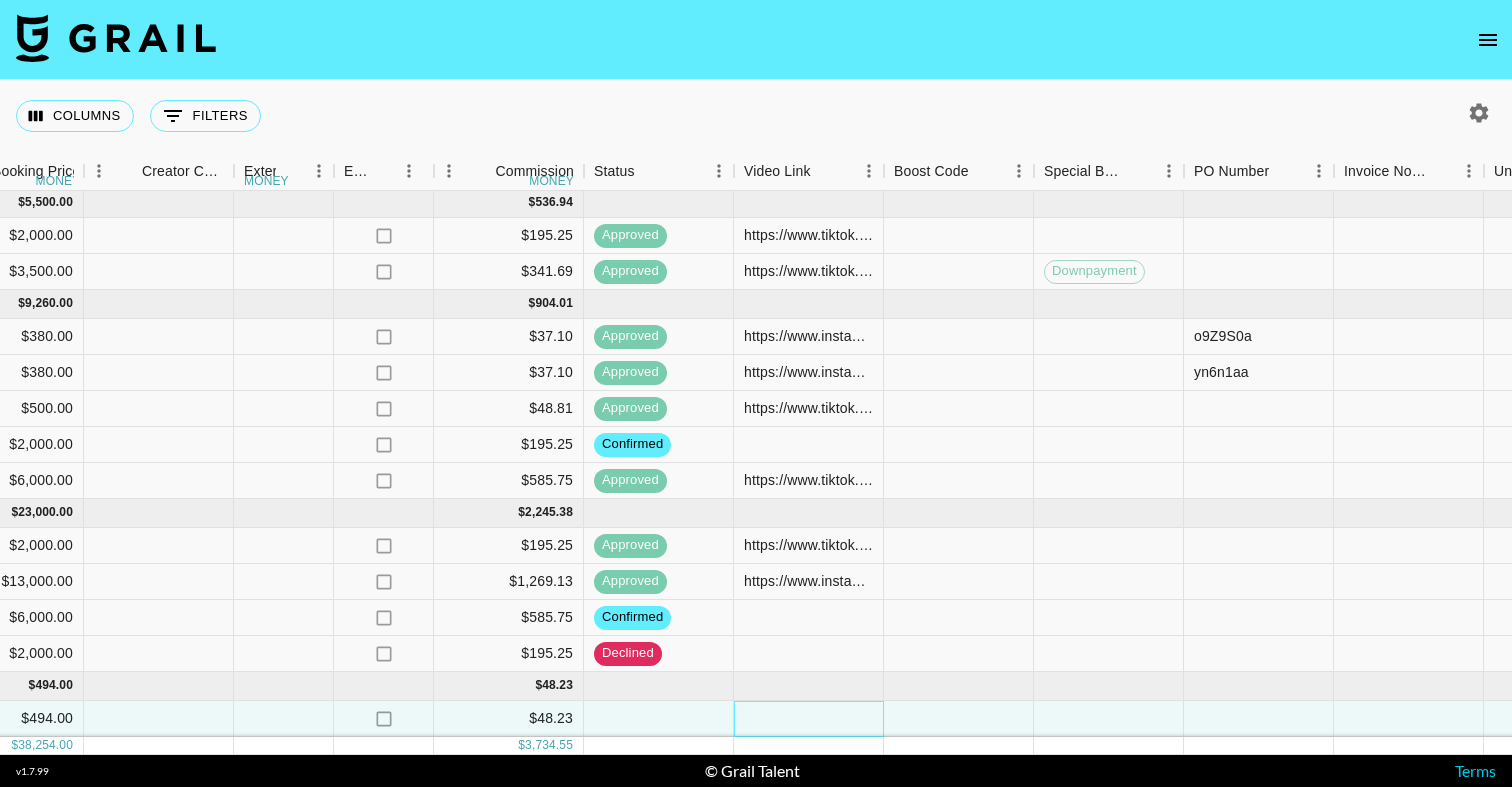 click at bounding box center [809, 719] 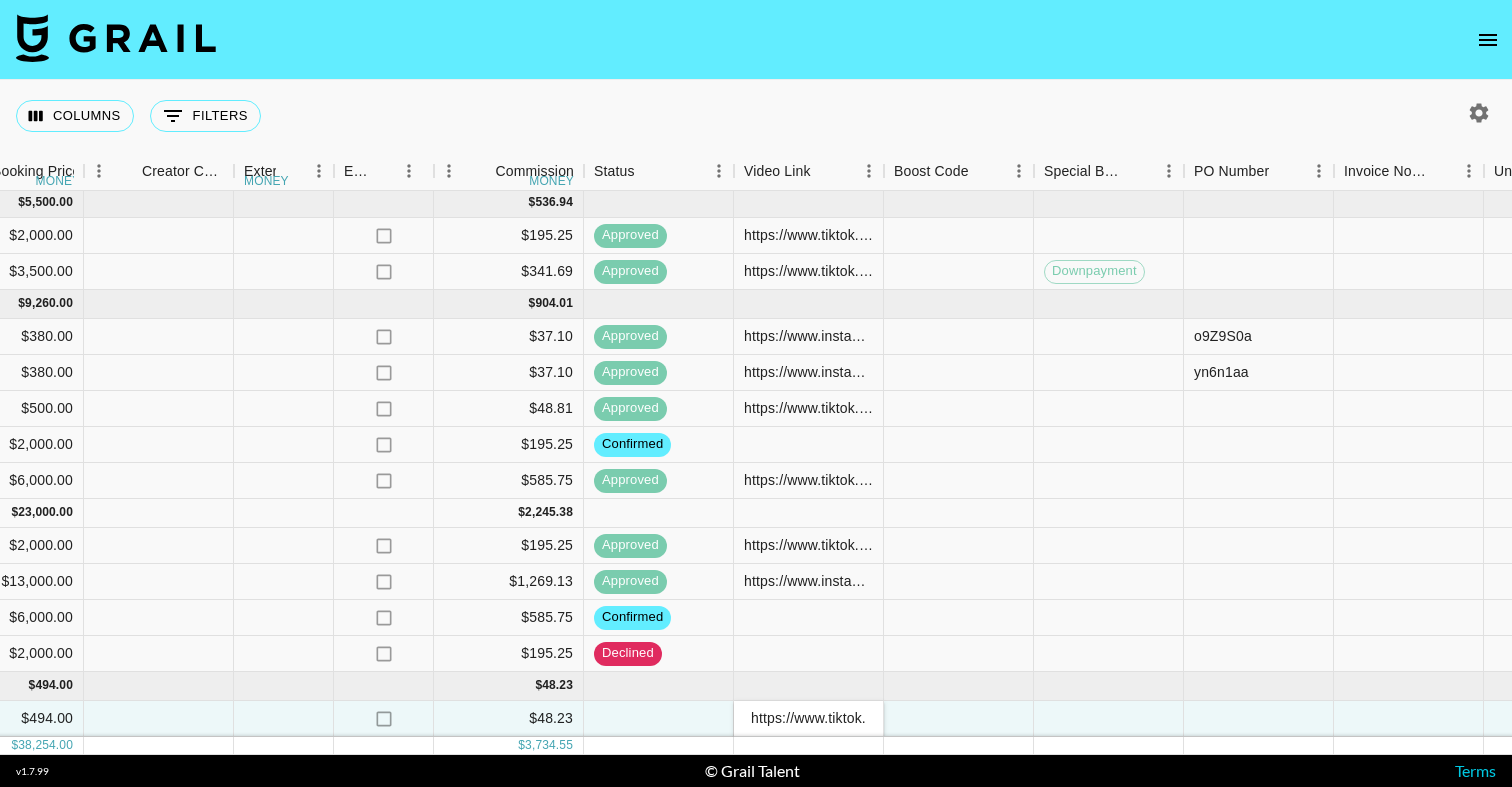 scroll, scrollTop: 0, scrollLeft: 491, axis: horizontal 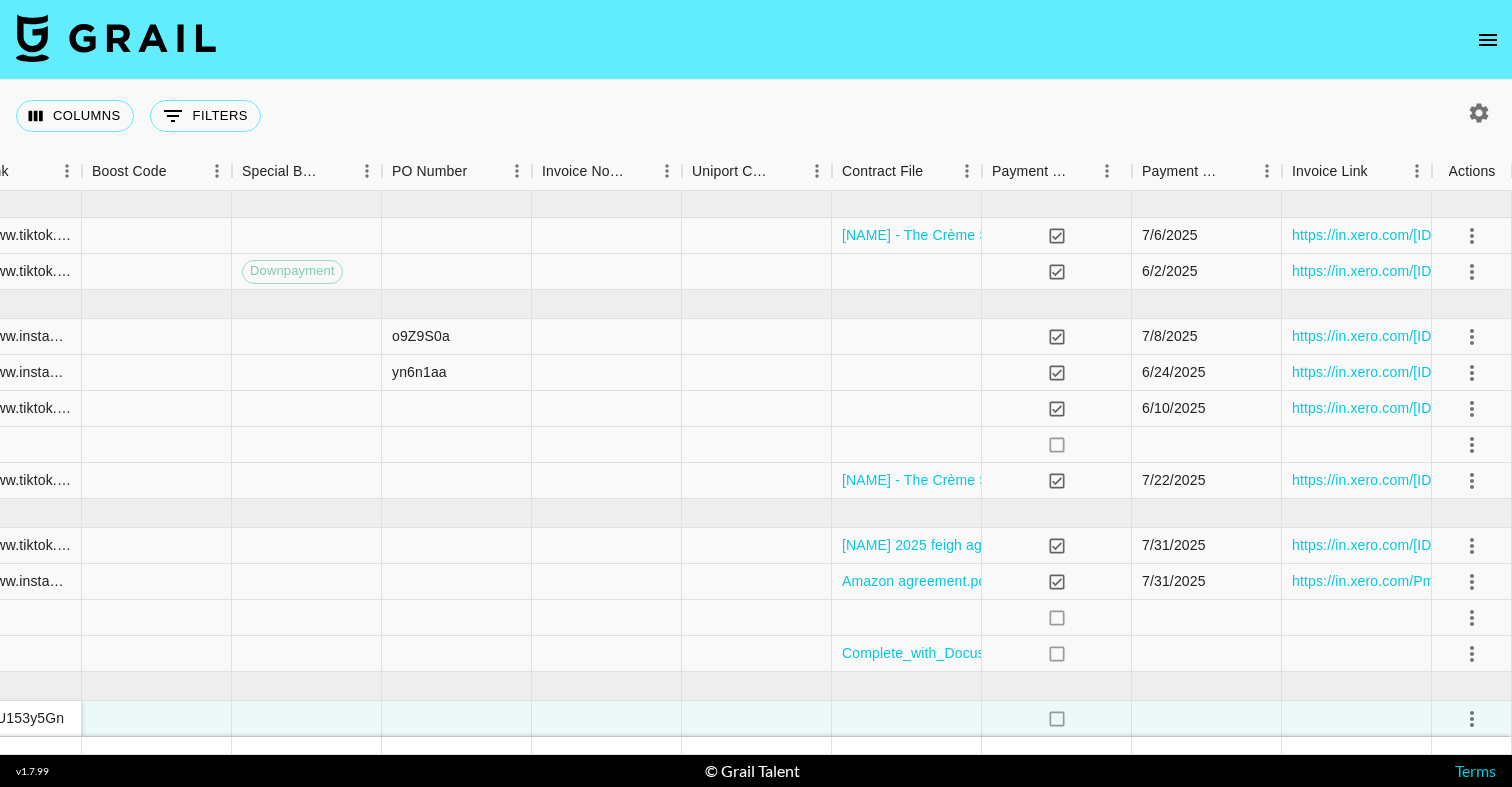 type on "https://www.tiktok.com/@callmefeigh/video/[ID]?_r=1&_t=ZS-8ygU153y5Gn" 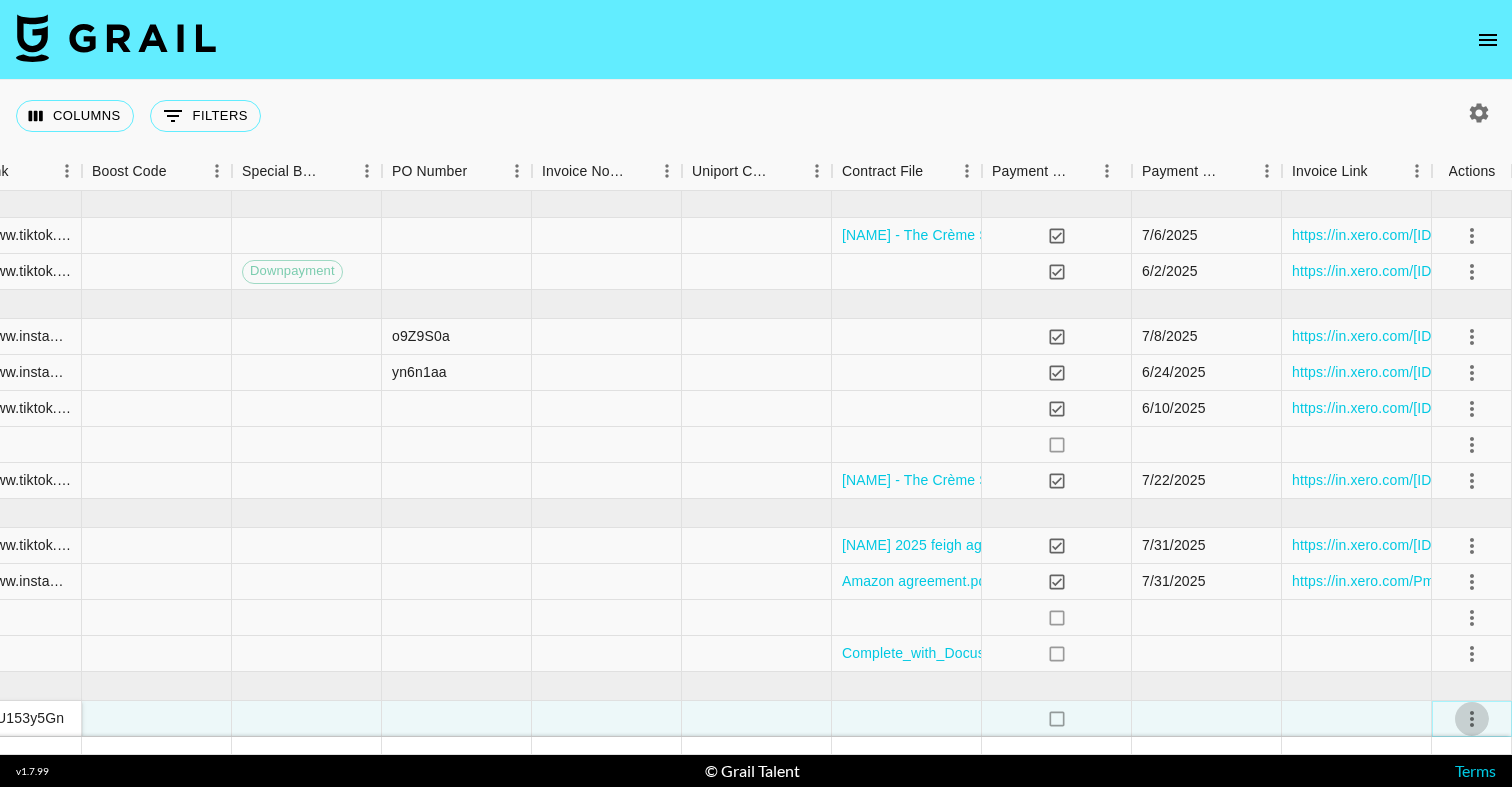 scroll, scrollTop: 0, scrollLeft: 0, axis: both 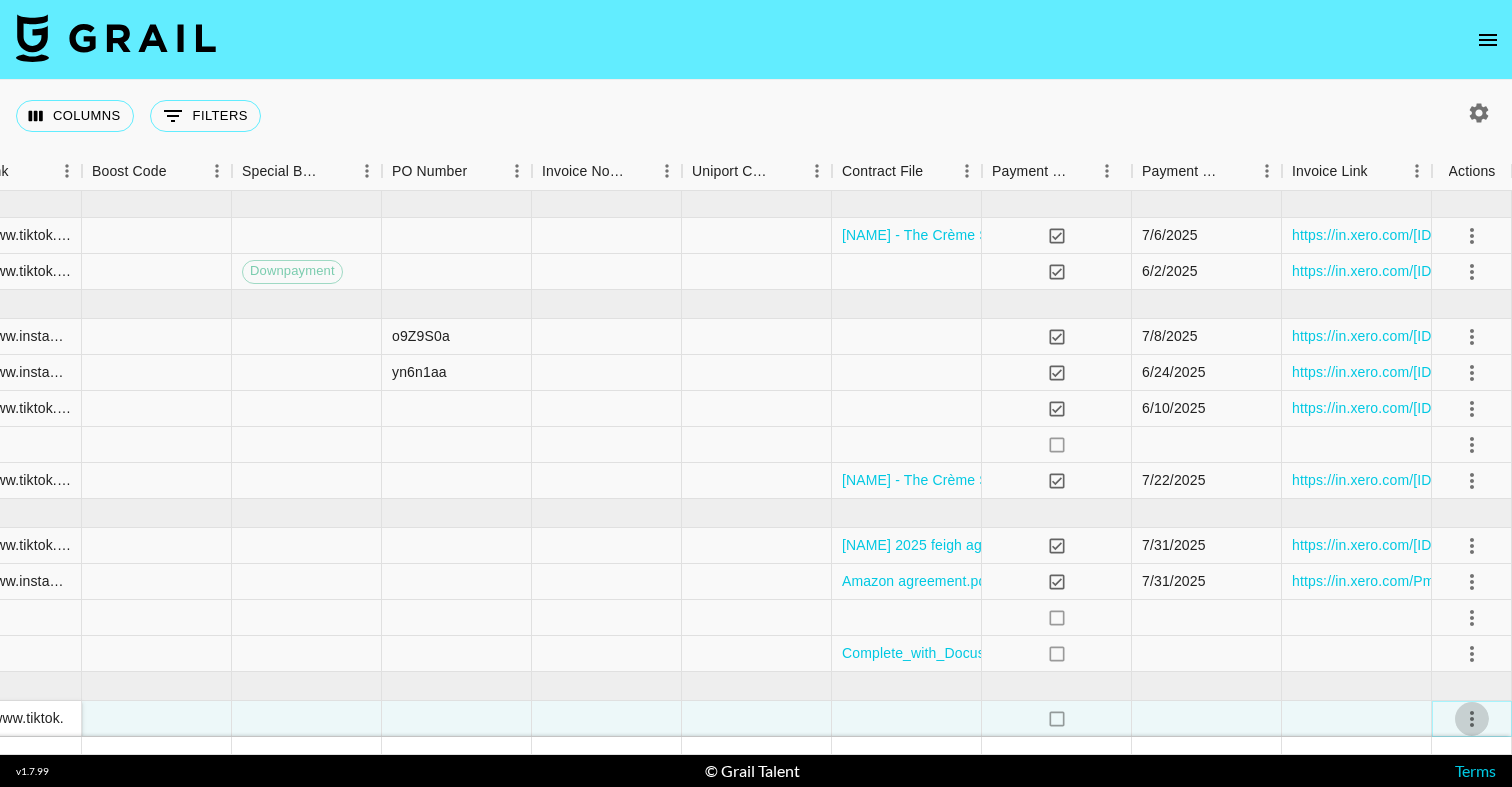 click 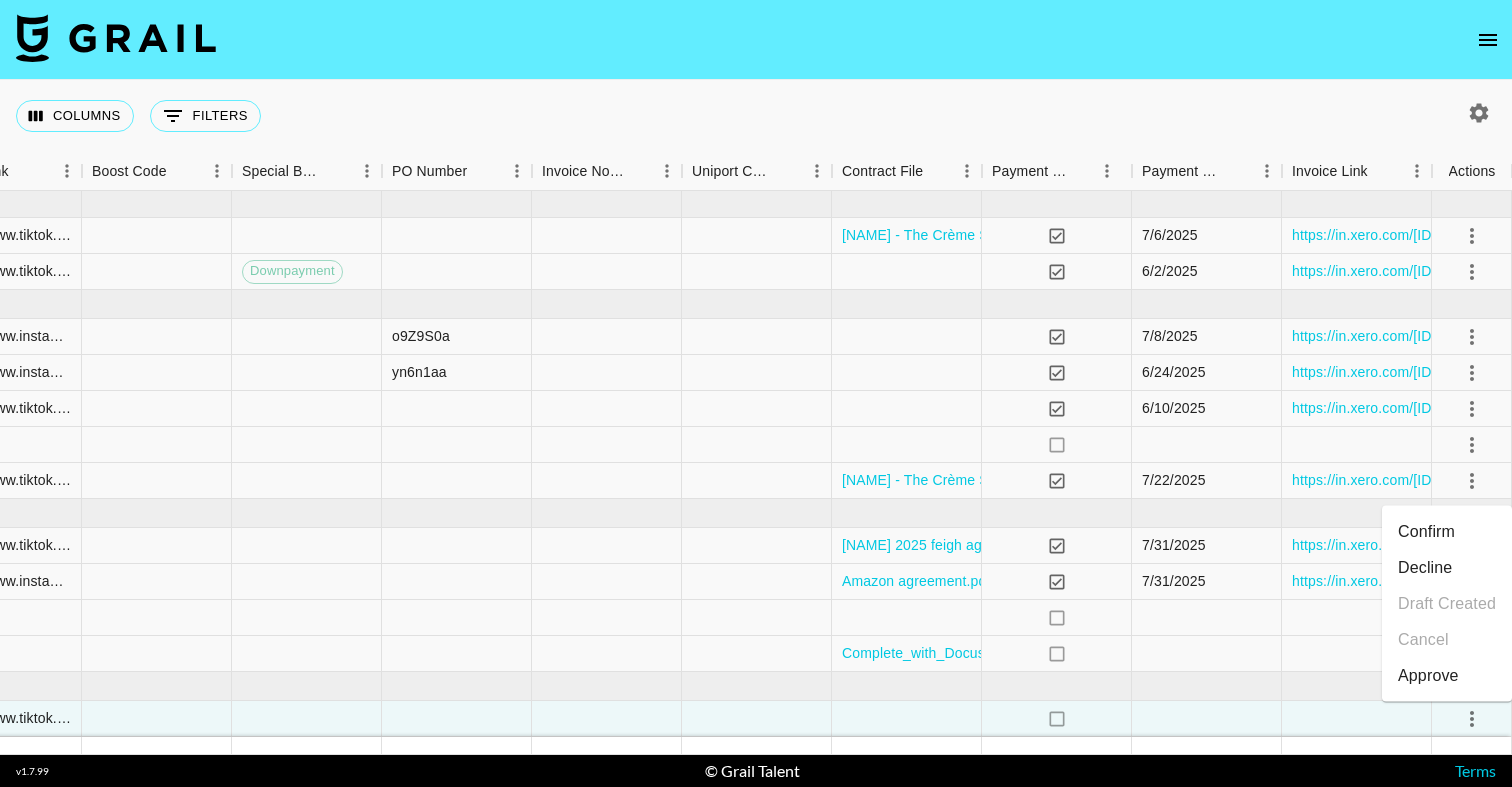 click on "Approve" at bounding box center [1428, 676] 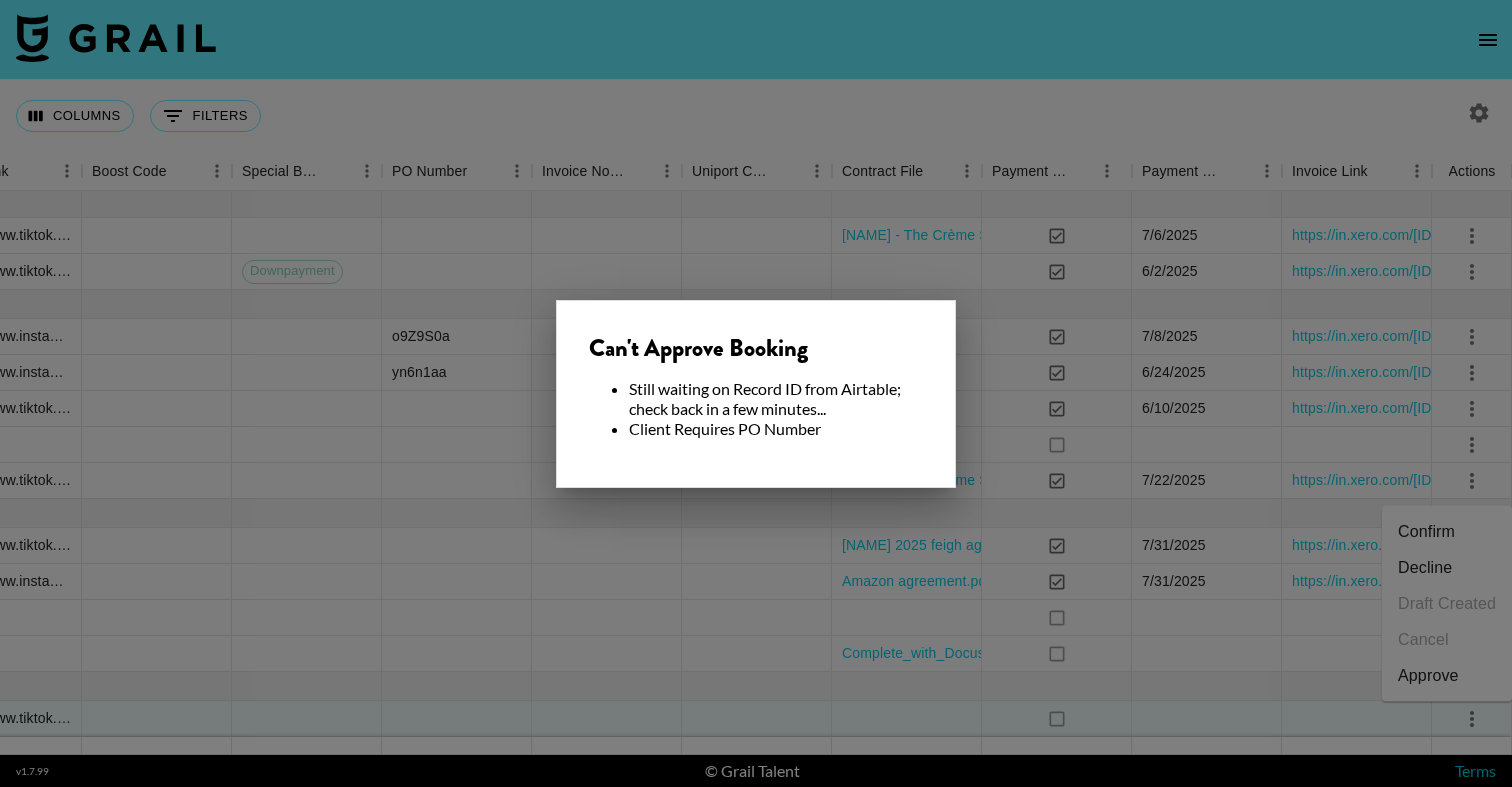 click at bounding box center [756, 393] 